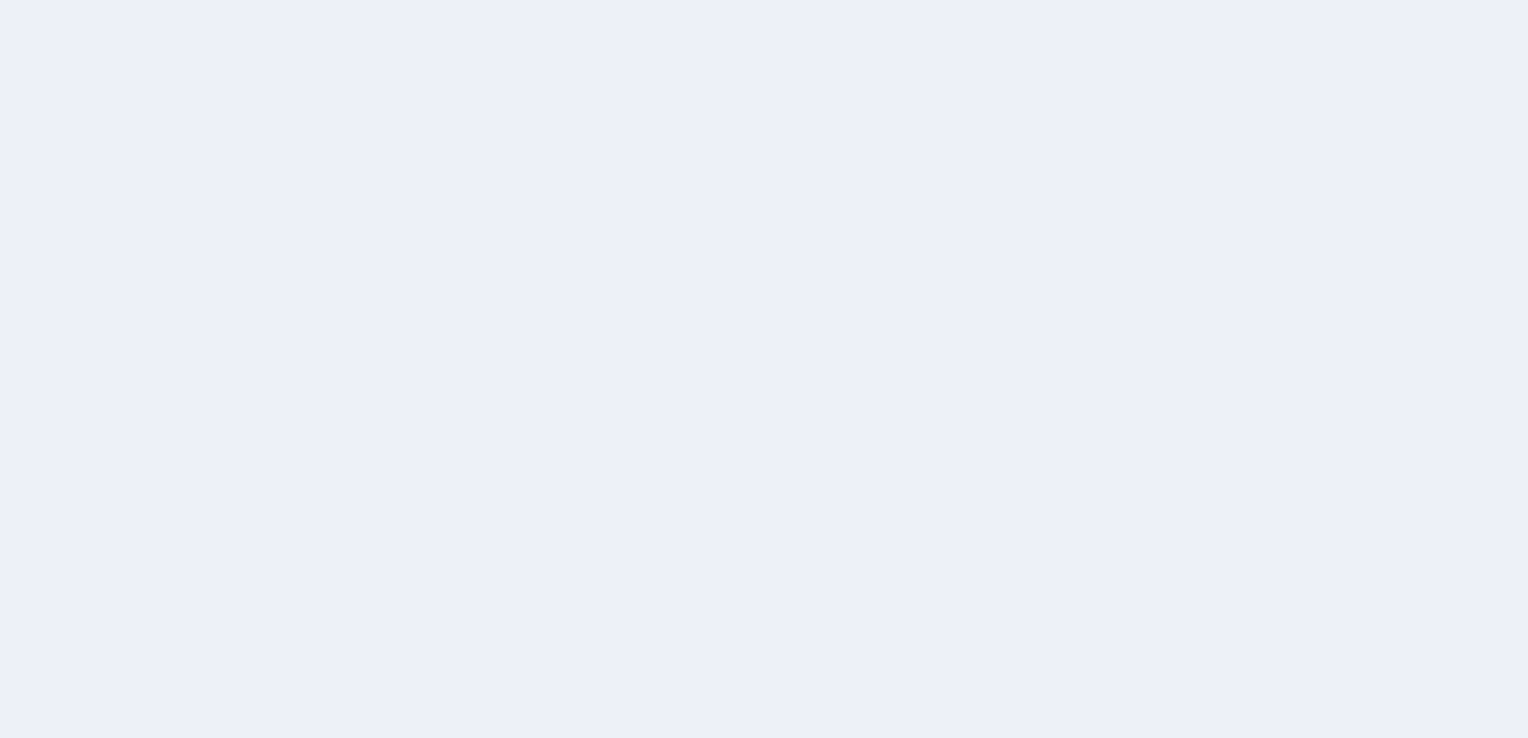 scroll, scrollTop: 0, scrollLeft: 0, axis: both 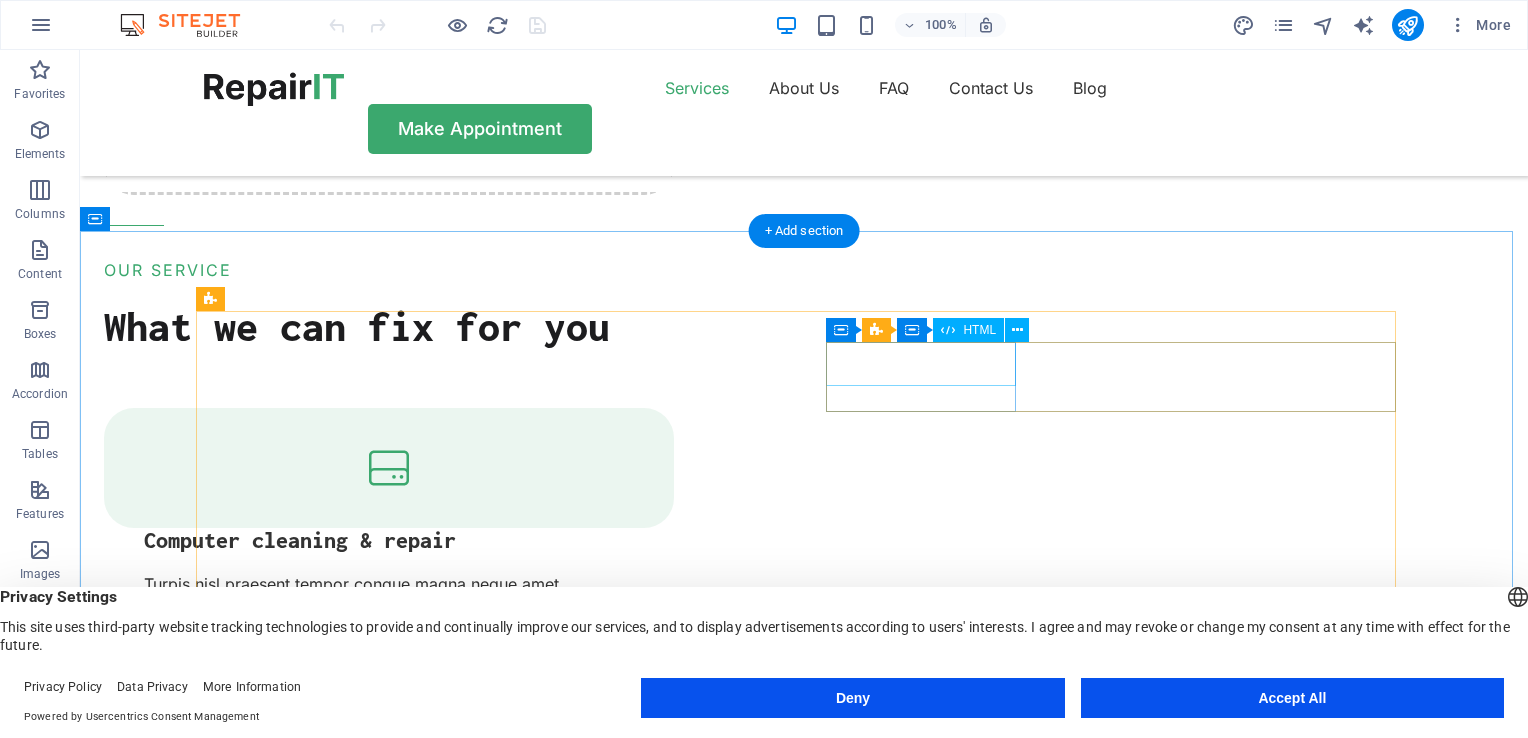 click on "32 +" at bounding box center (298, 3149) 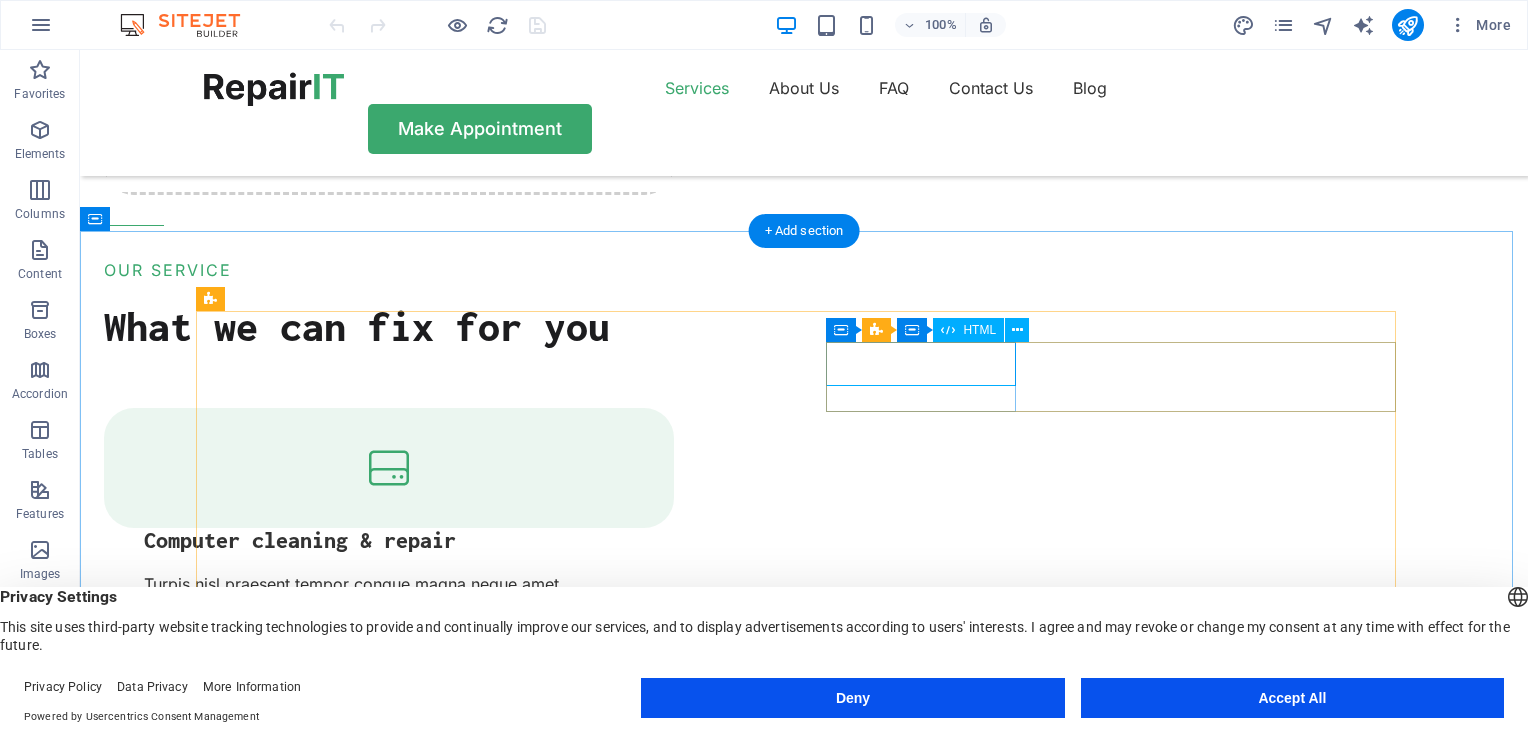 click on "32 +" at bounding box center [298, 3149] 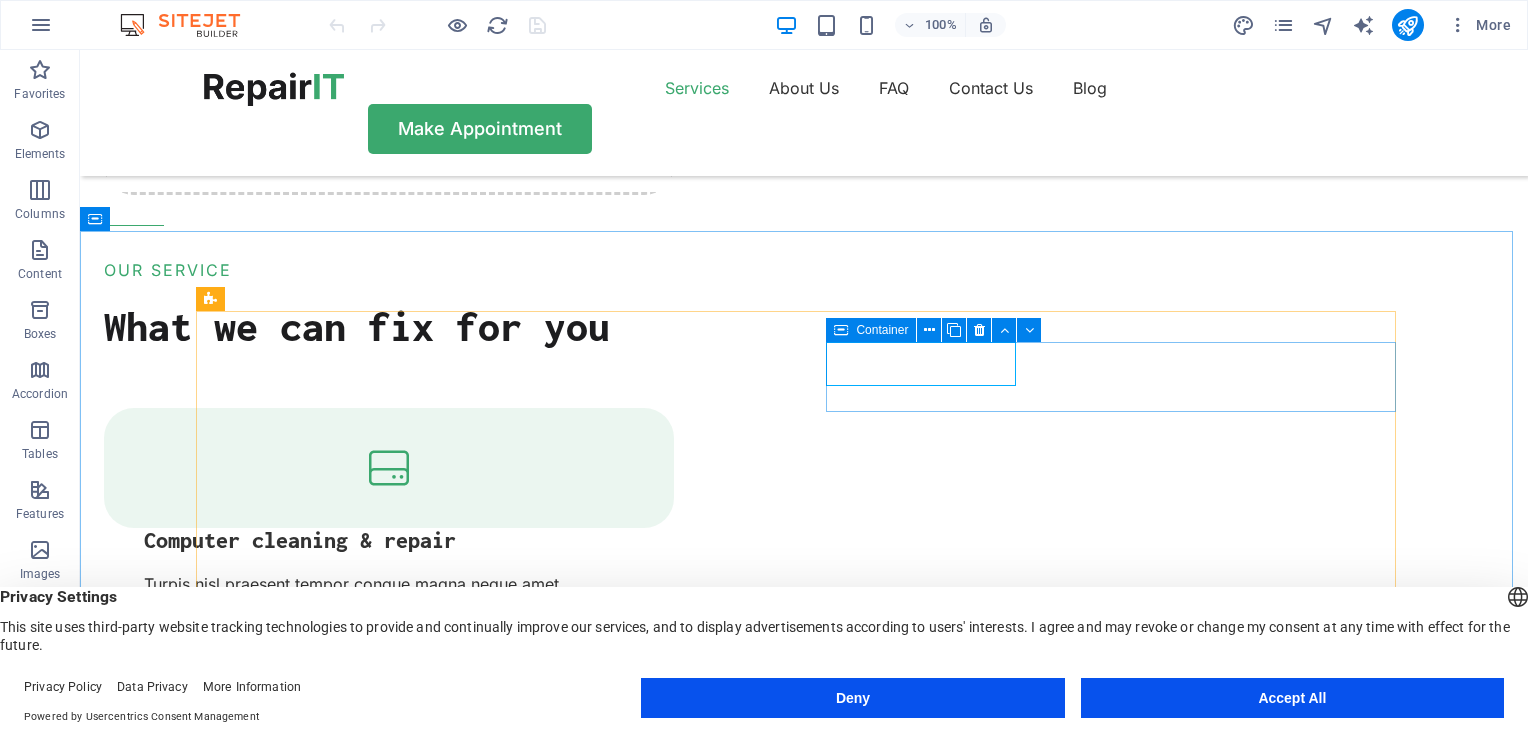 click on "Container" at bounding box center (882, 330) 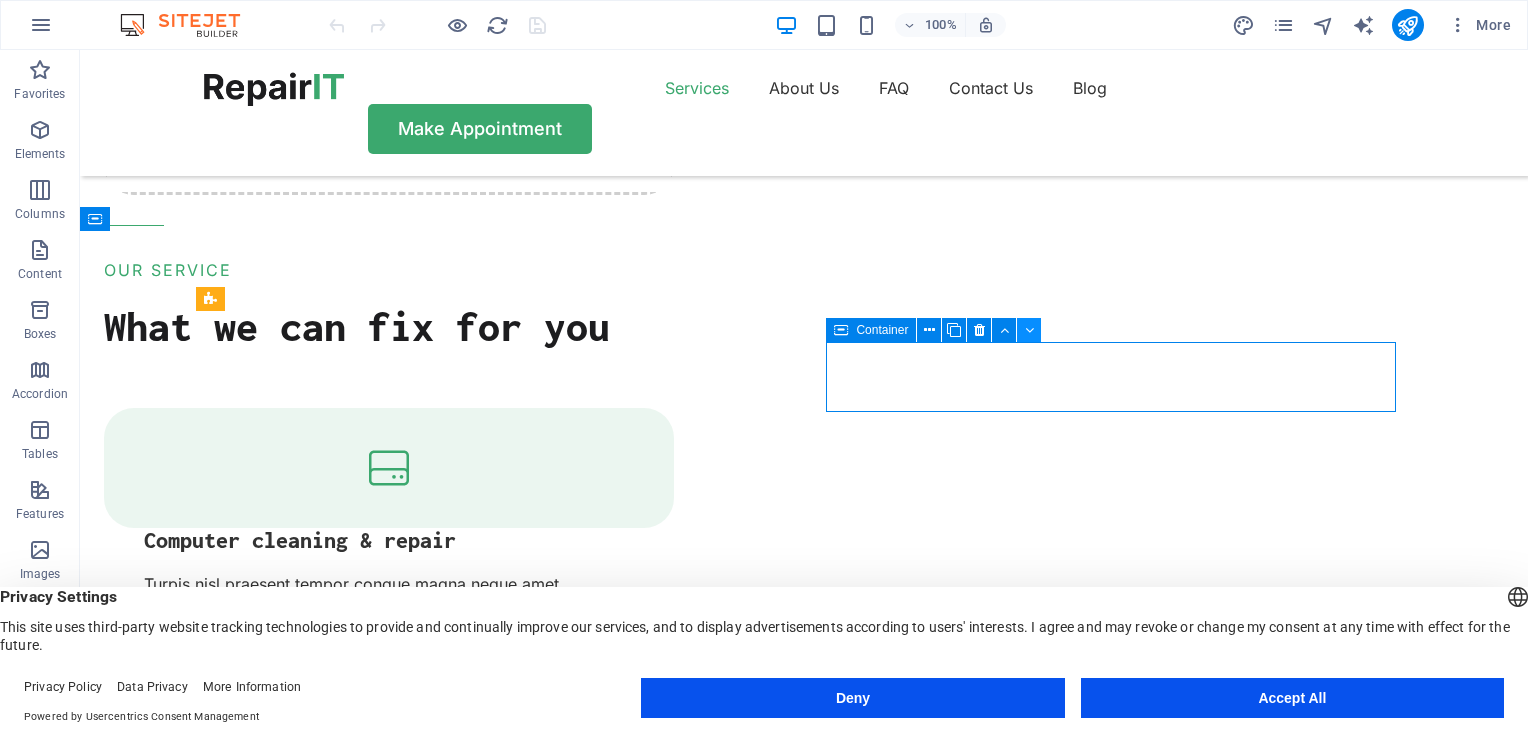 click at bounding box center [1029, 330] 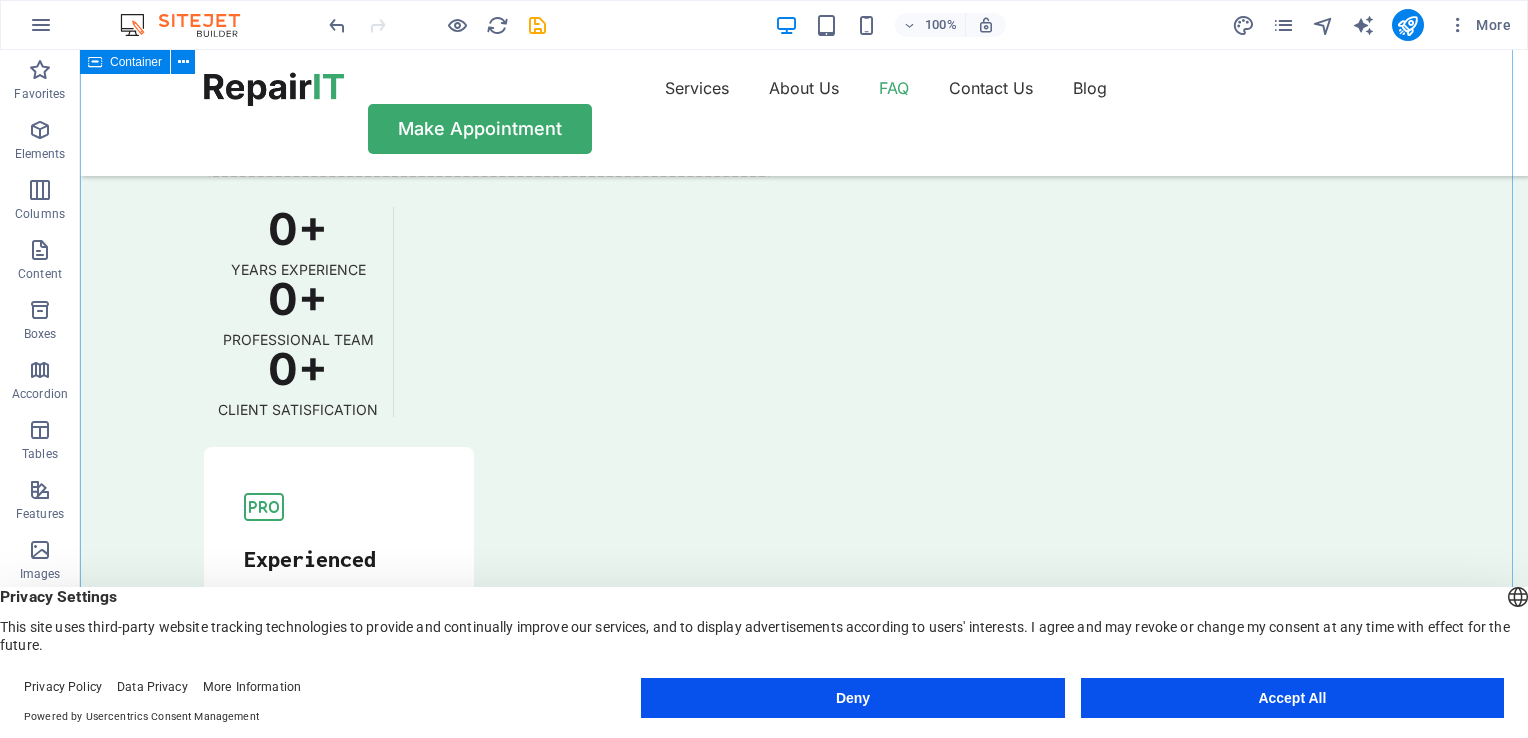 scroll, scrollTop: 5076, scrollLeft: 0, axis: vertical 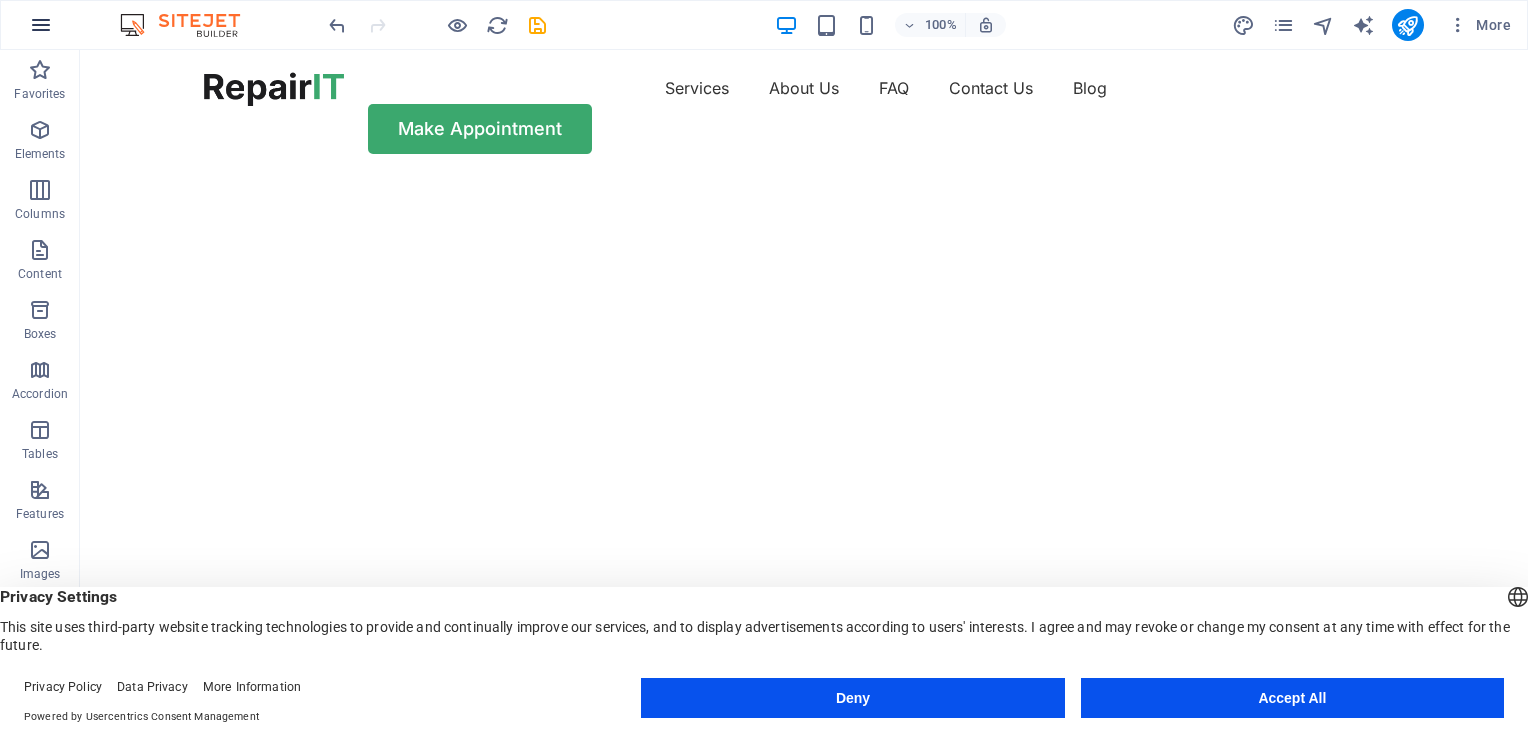 click at bounding box center (41, 25) 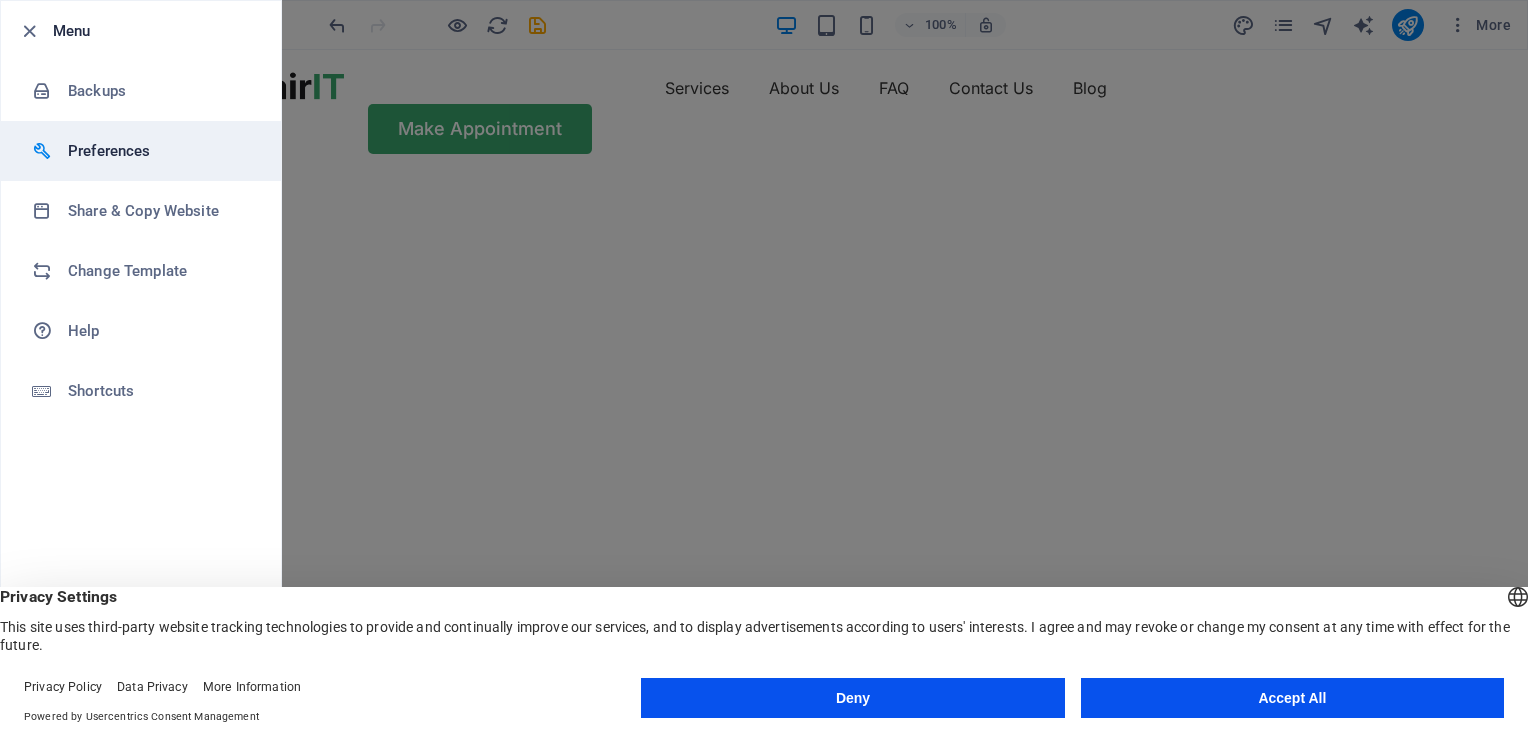 click on "Preferences" at bounding box center (141, 151) 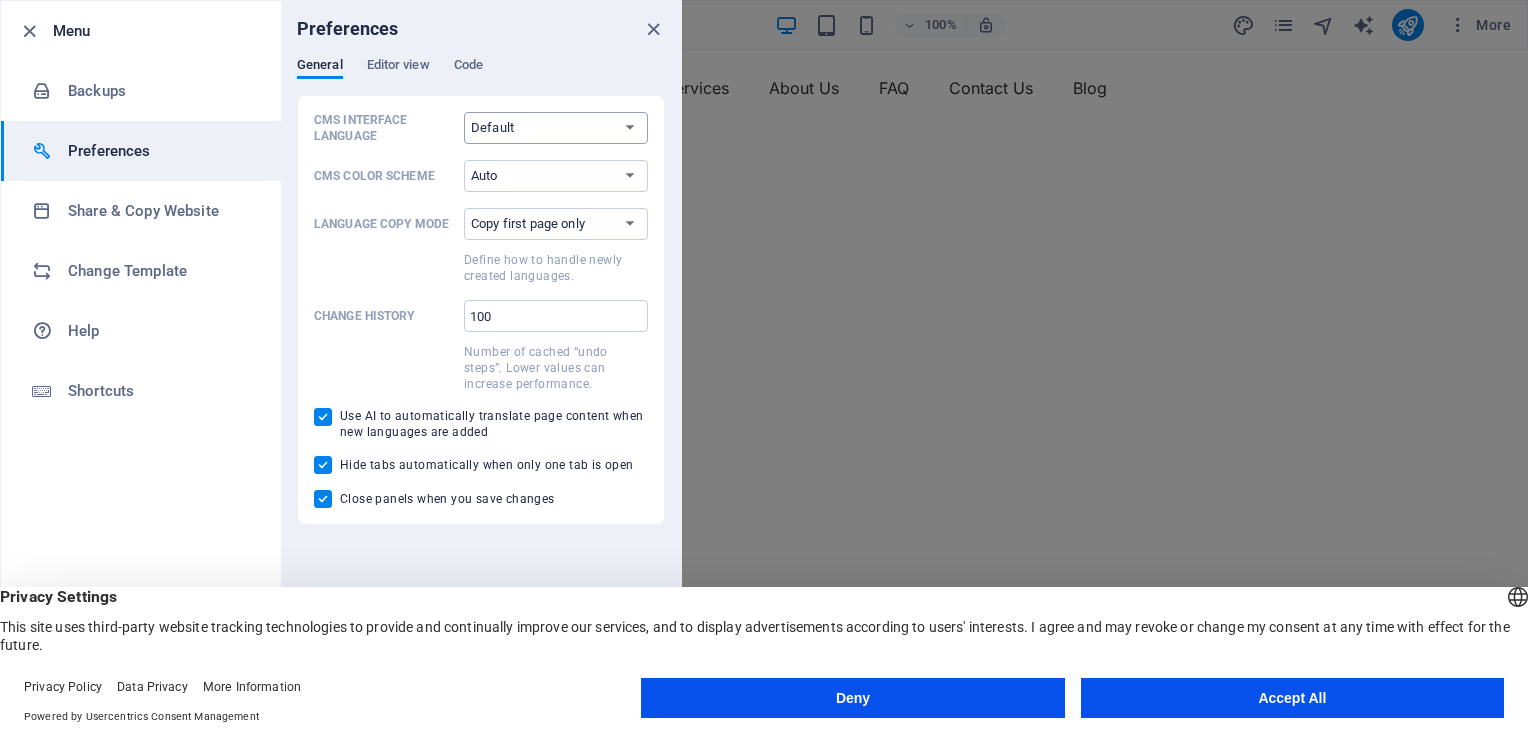 click on "Default Deutsch English Español Français Magyar Italiano Nederlands Polski Português русский язык Svenska Türkçe 日本語" at bounding box center (556, 128) 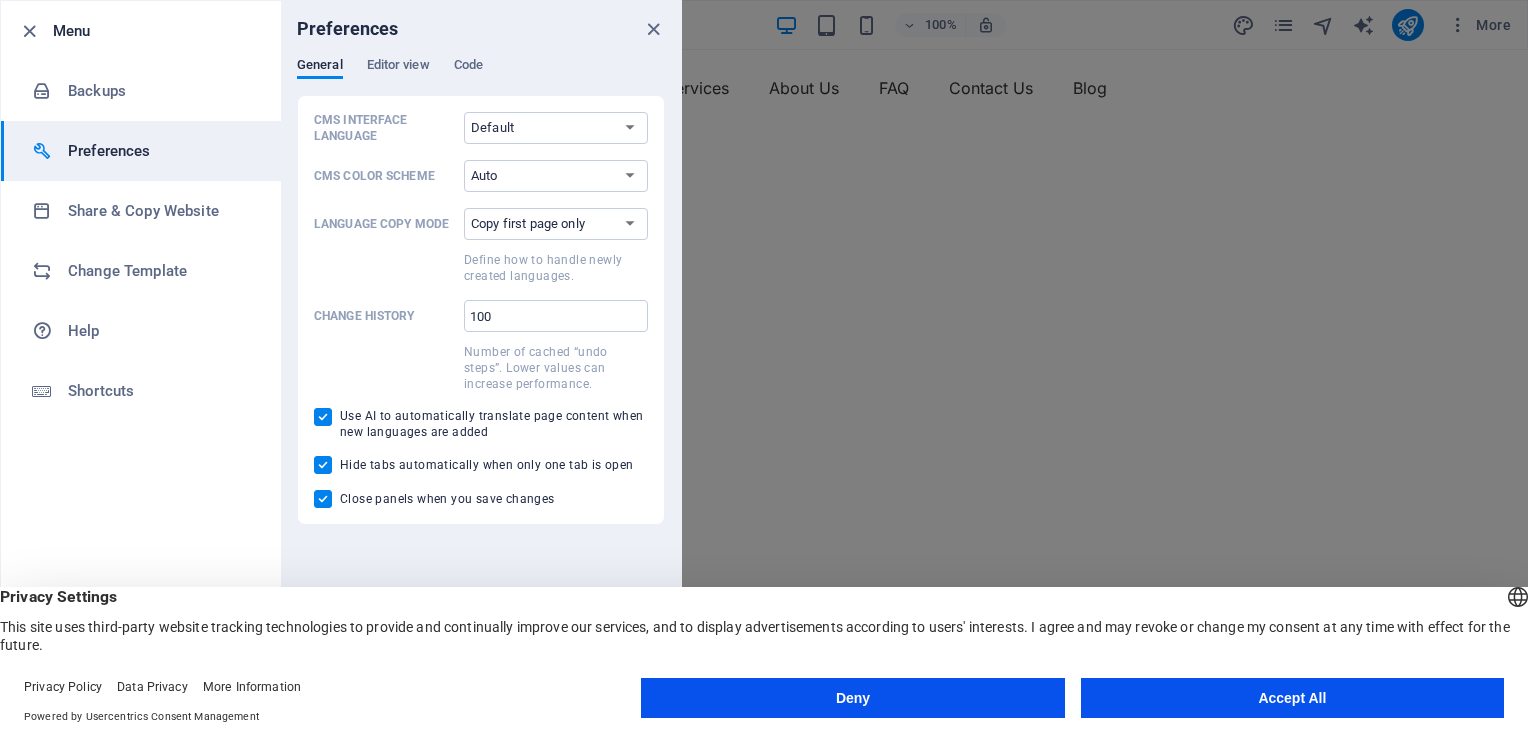 select on "es" 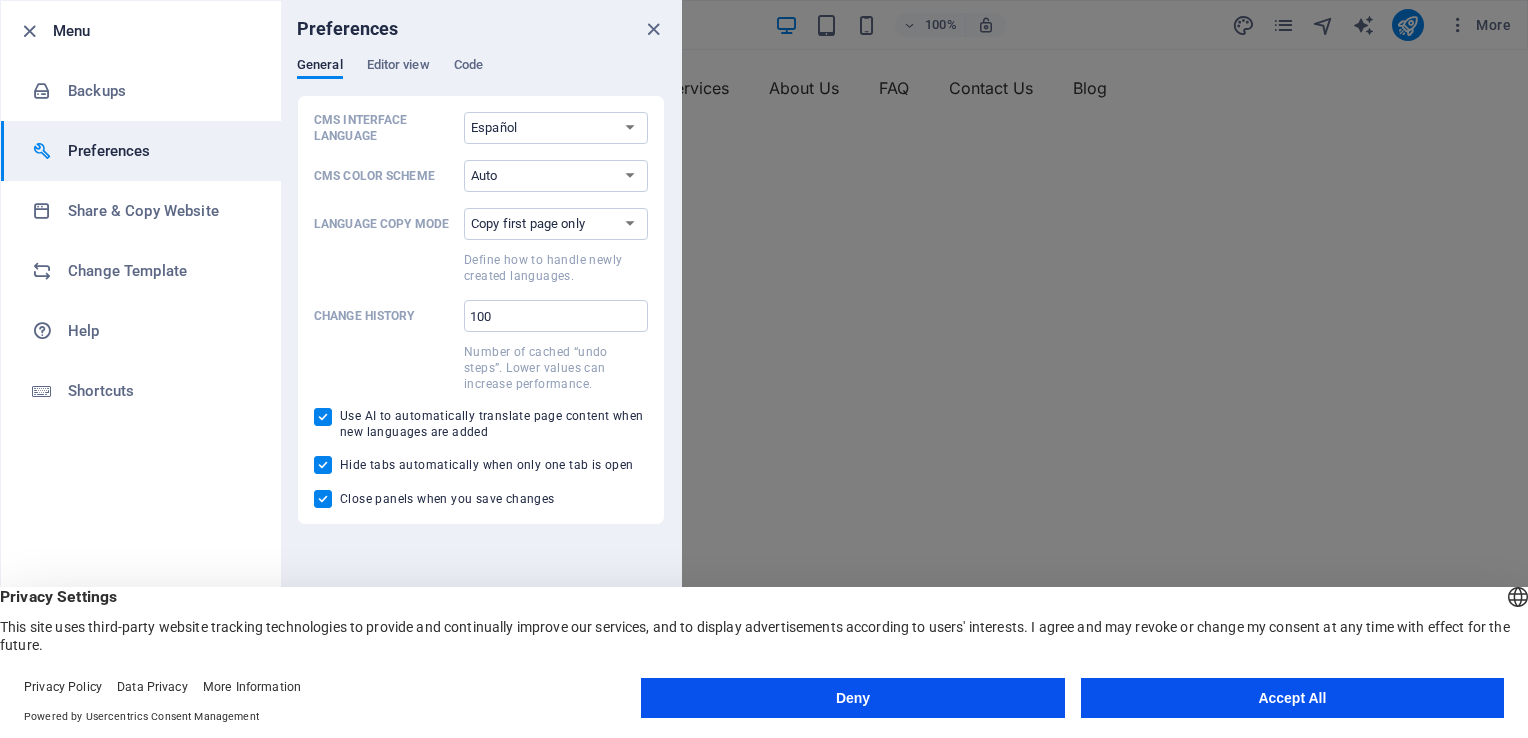 click on "Default Deutsch English Español Français Magyar Italiano Nederlands Polski Português русский язык Svenska Türkçe 日本語" at bounding box center (556, 128) 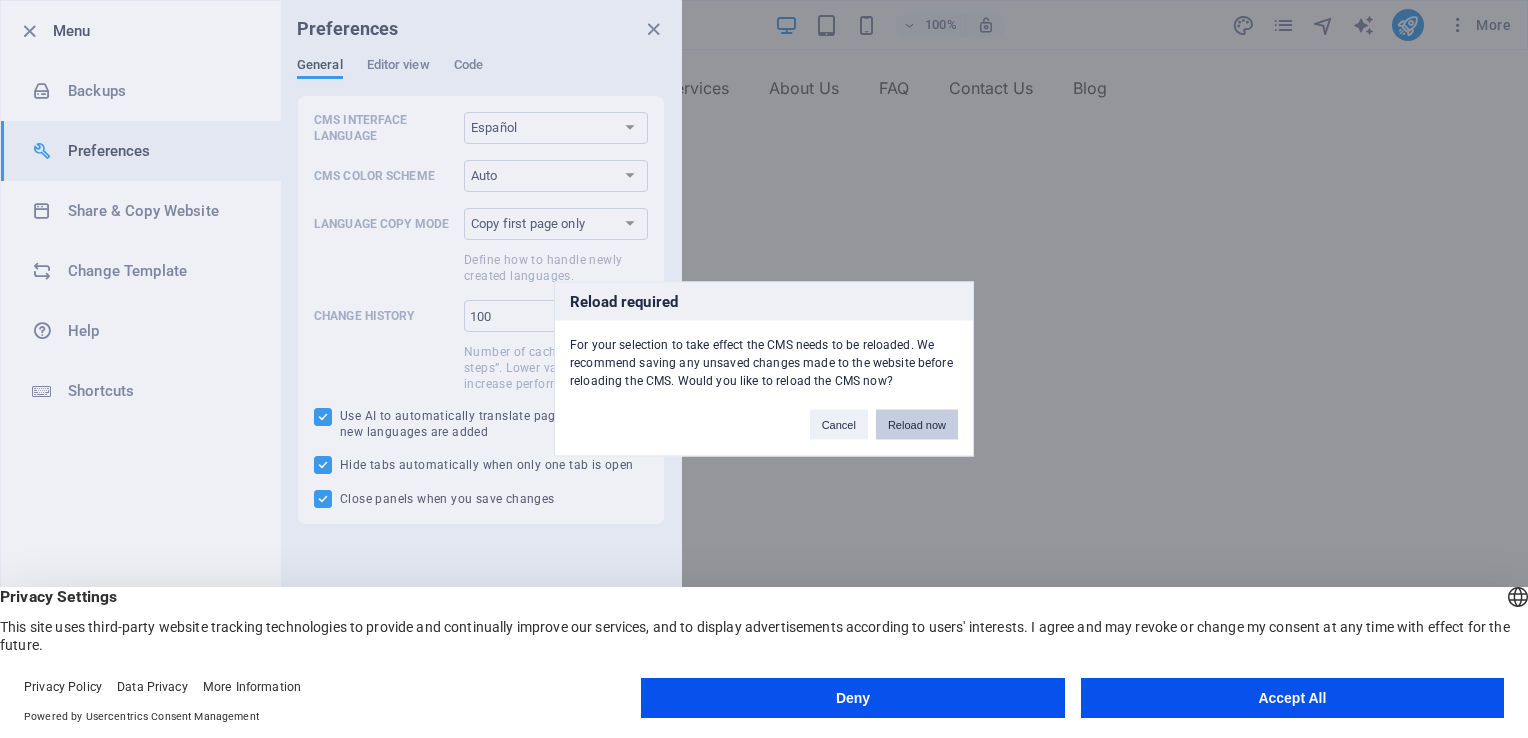 click on "Reload now" at bounding box center (917, 425) 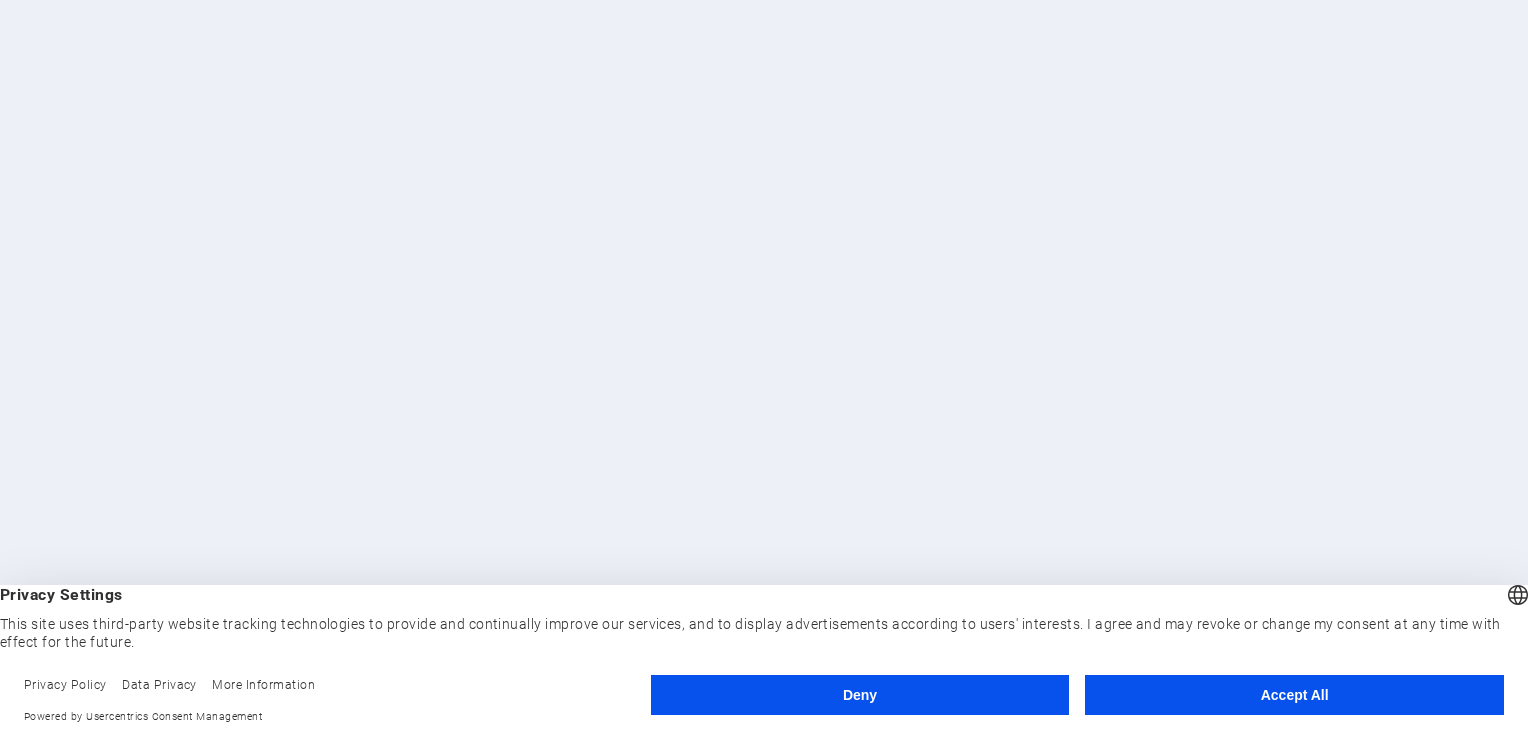 scroll, scrollTop: 0, scrollLeft: 0, axis: both 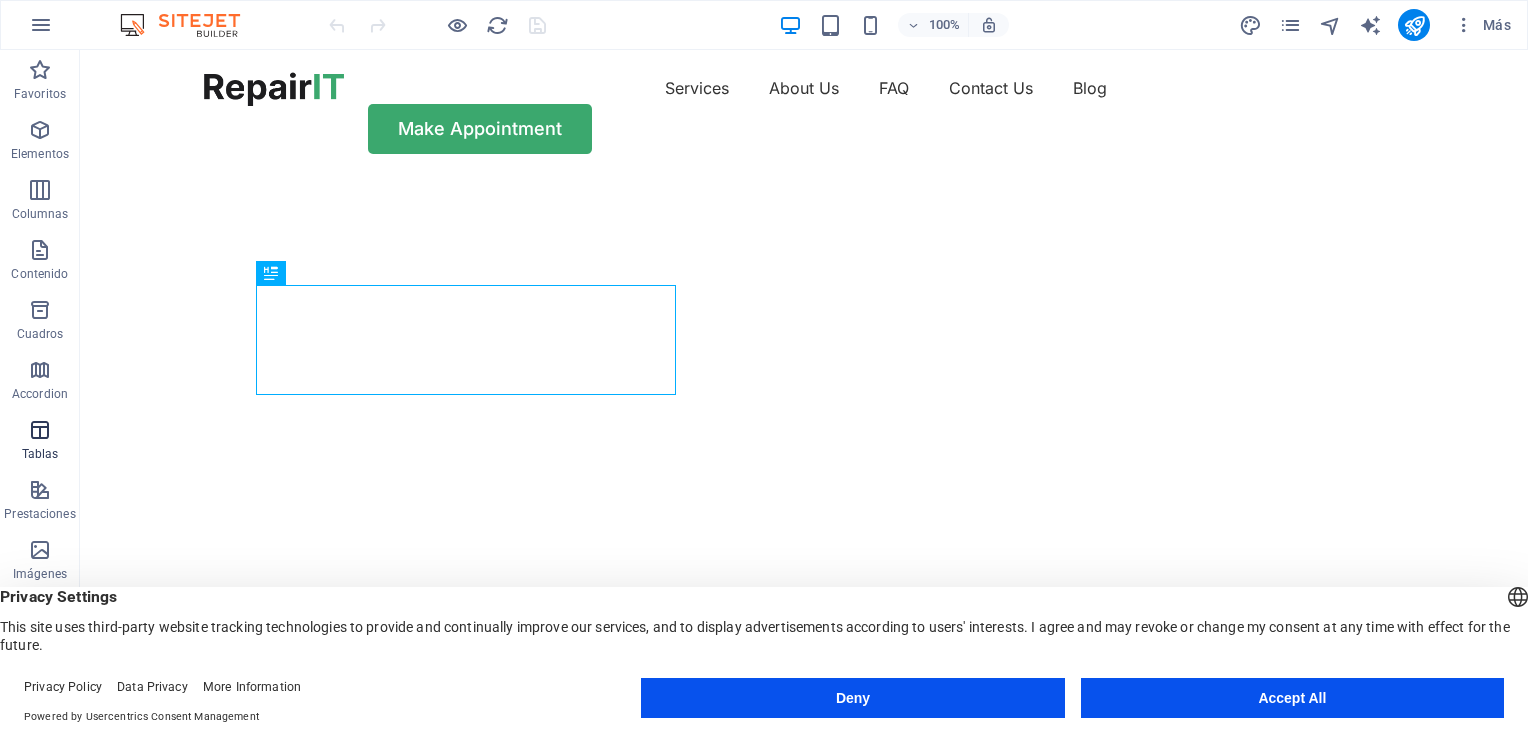 click at bounding box center [40, 430] 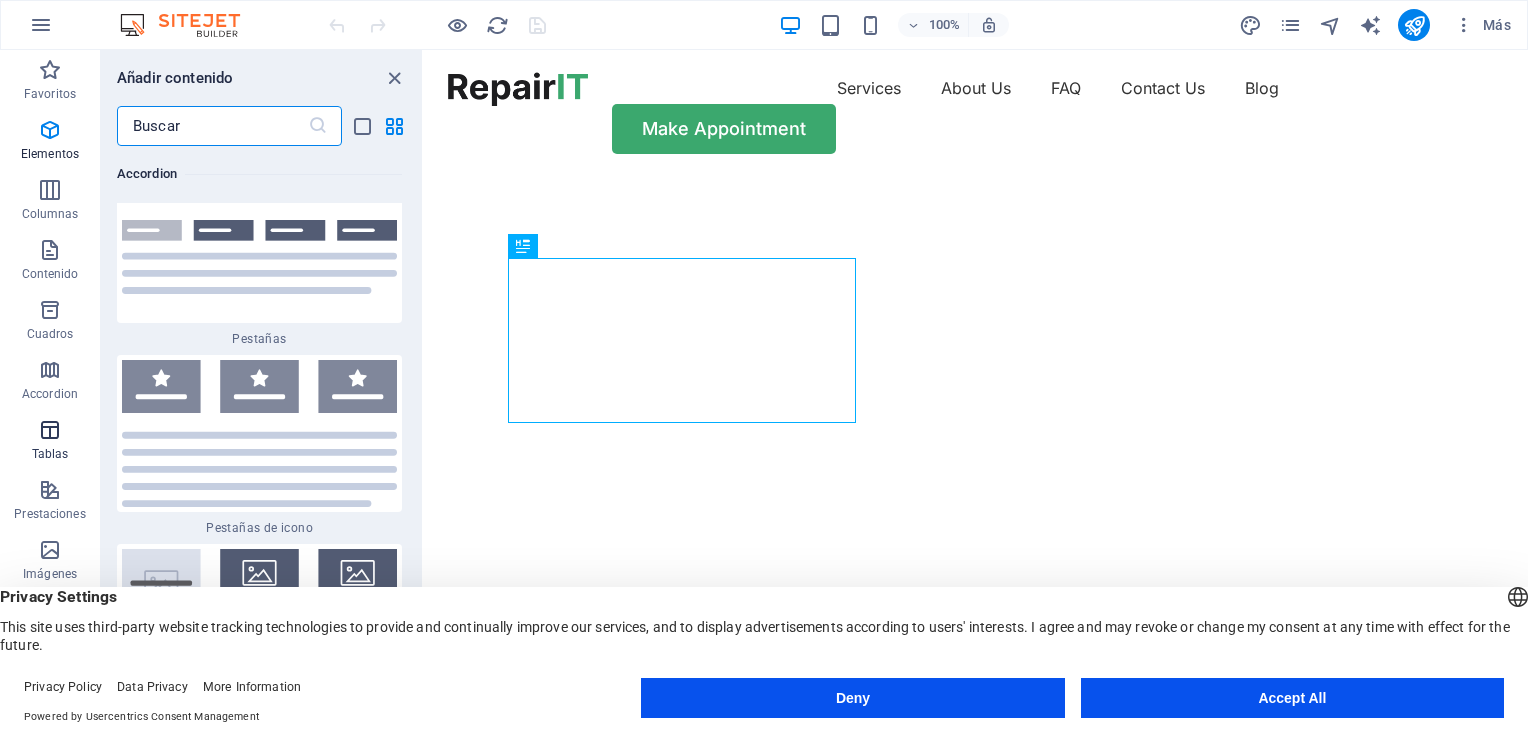 scroll, scrollTop: 13075, scrollLeft: 0, axis: vertical 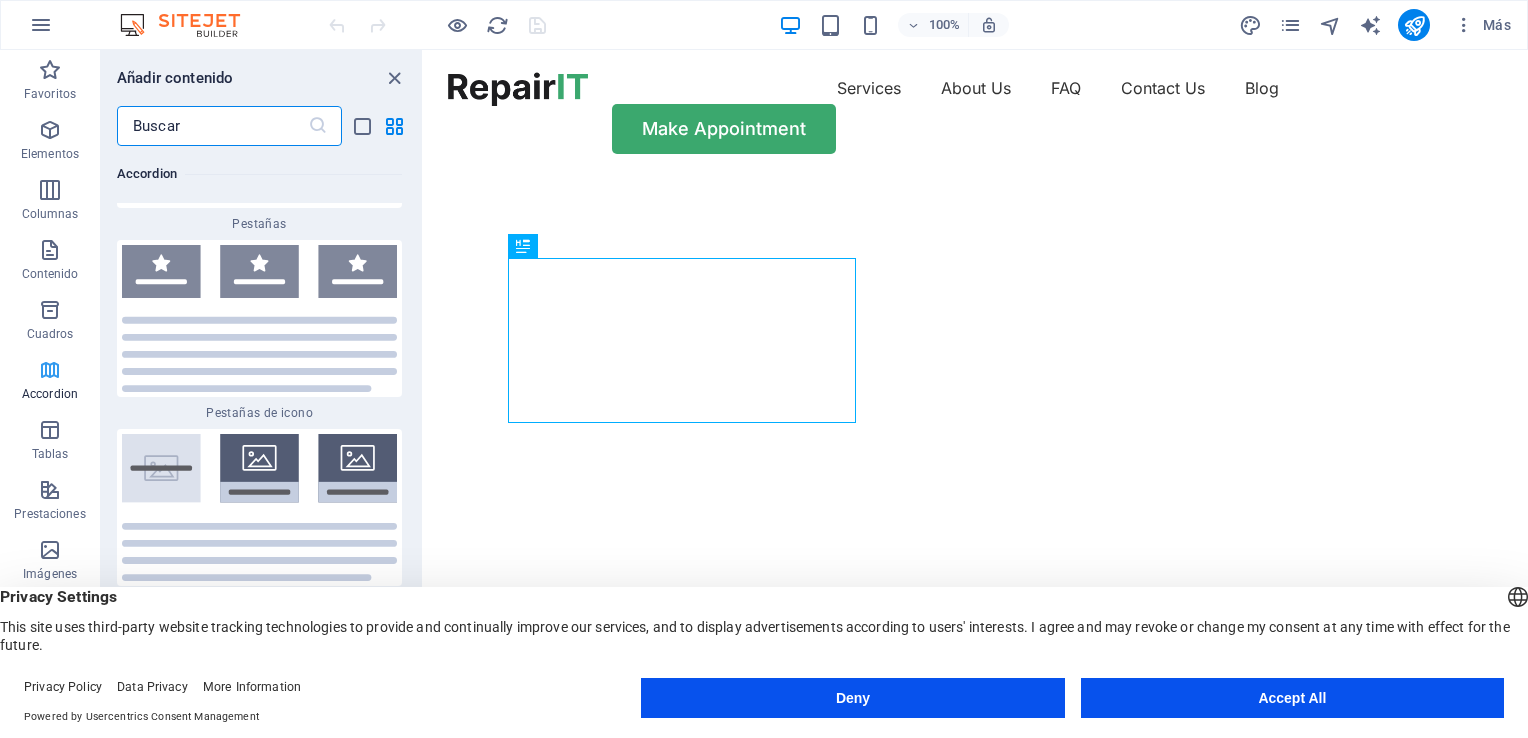 click at bounding box center [50, 370] 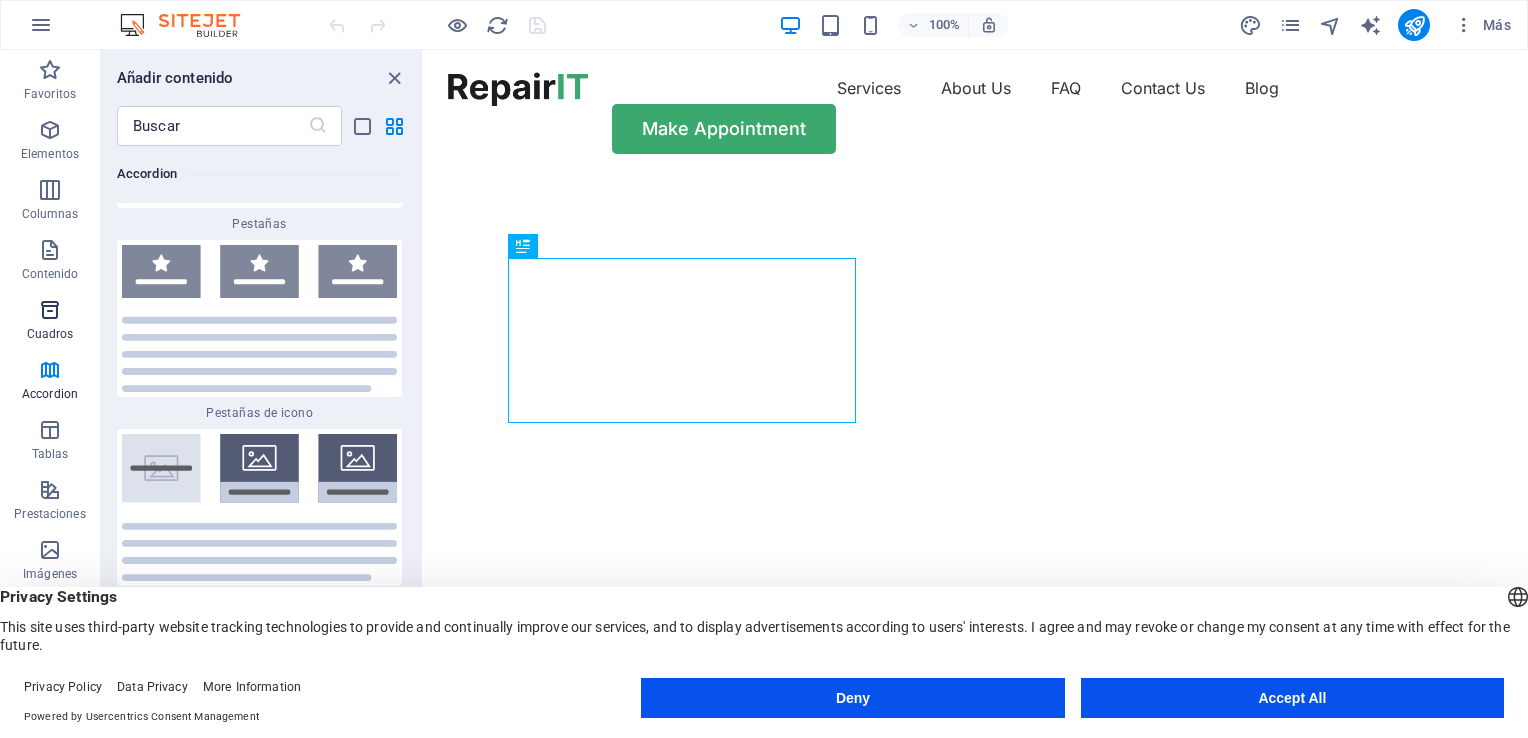click at bounding box center (50, 310) 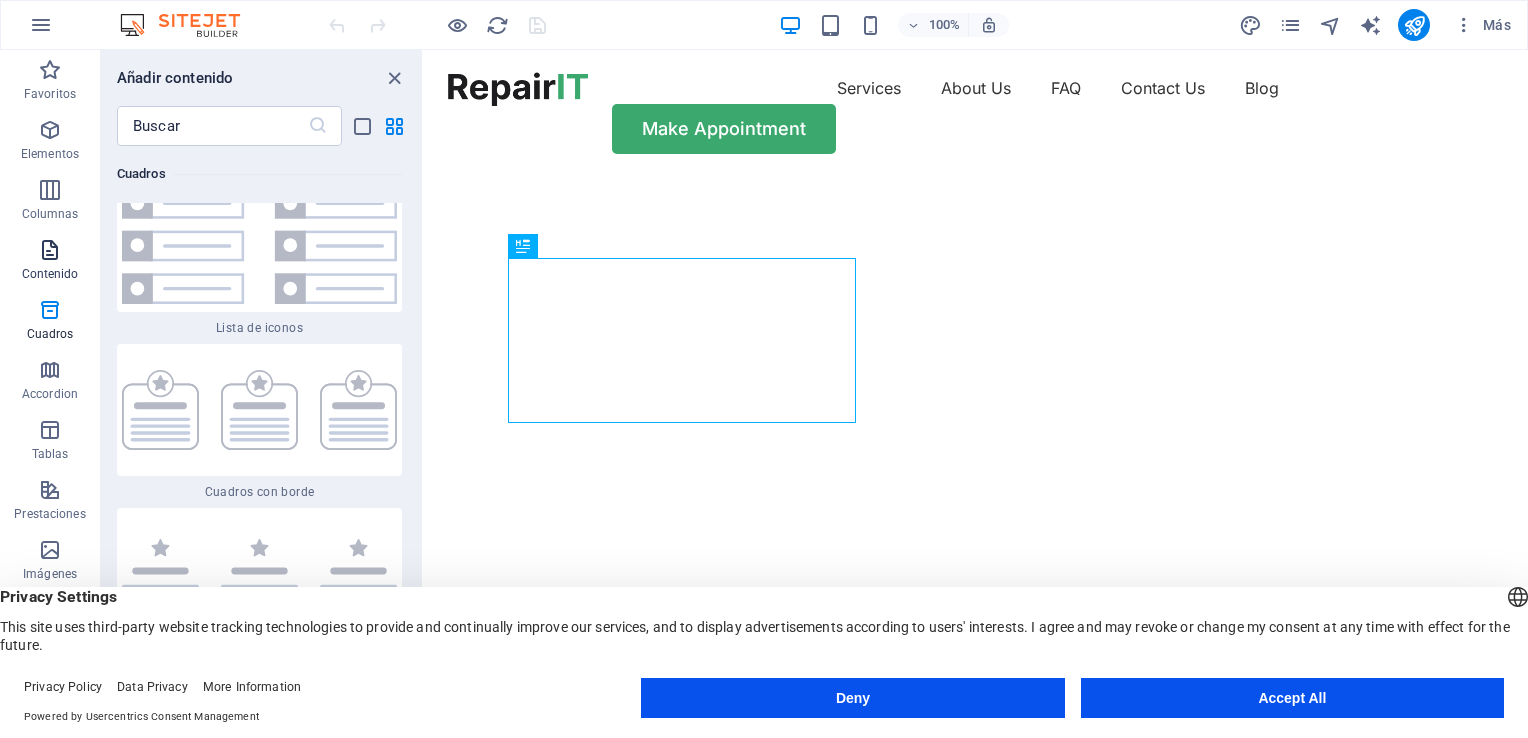 click on "Contenido" at bounding box center (50, 262) 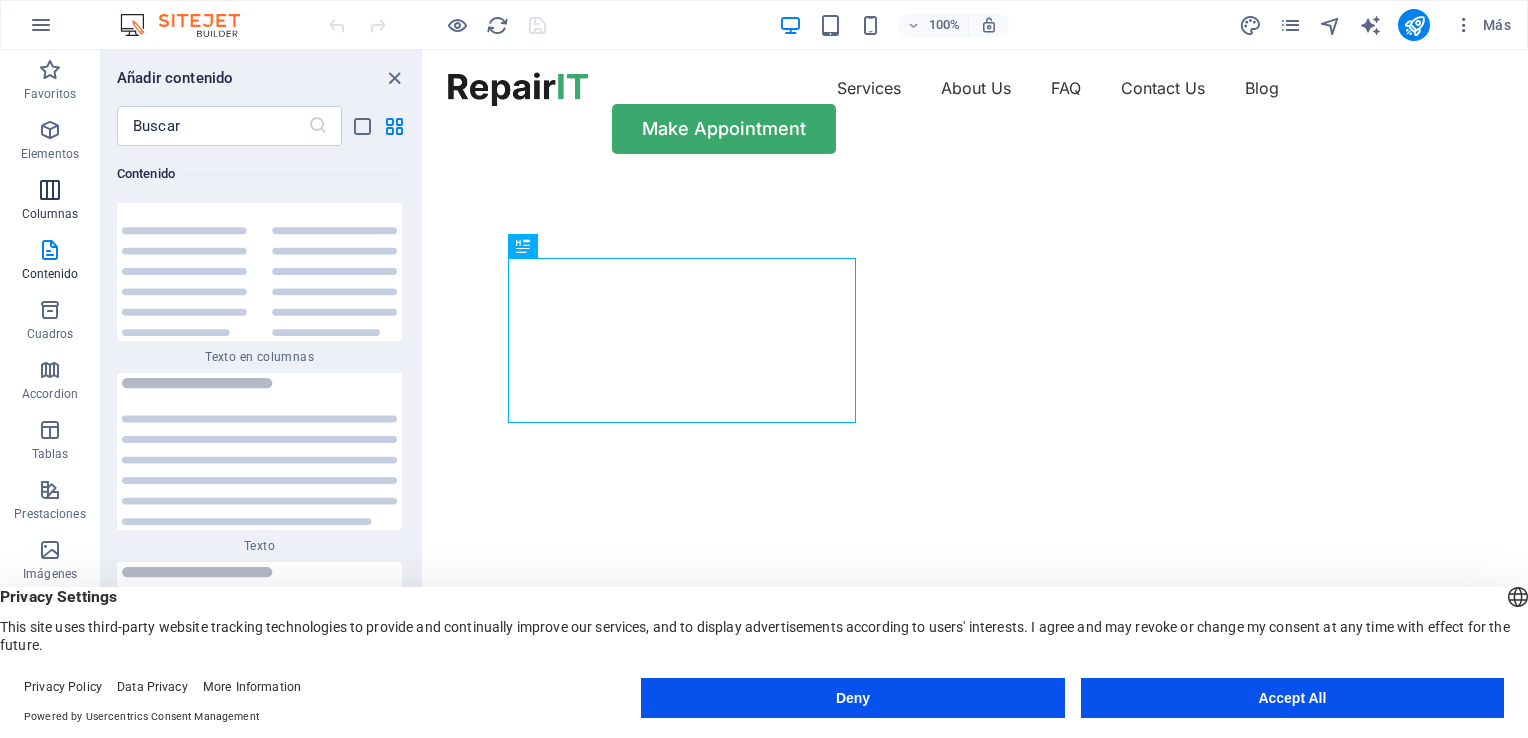 click at bounding box center (50, 190) 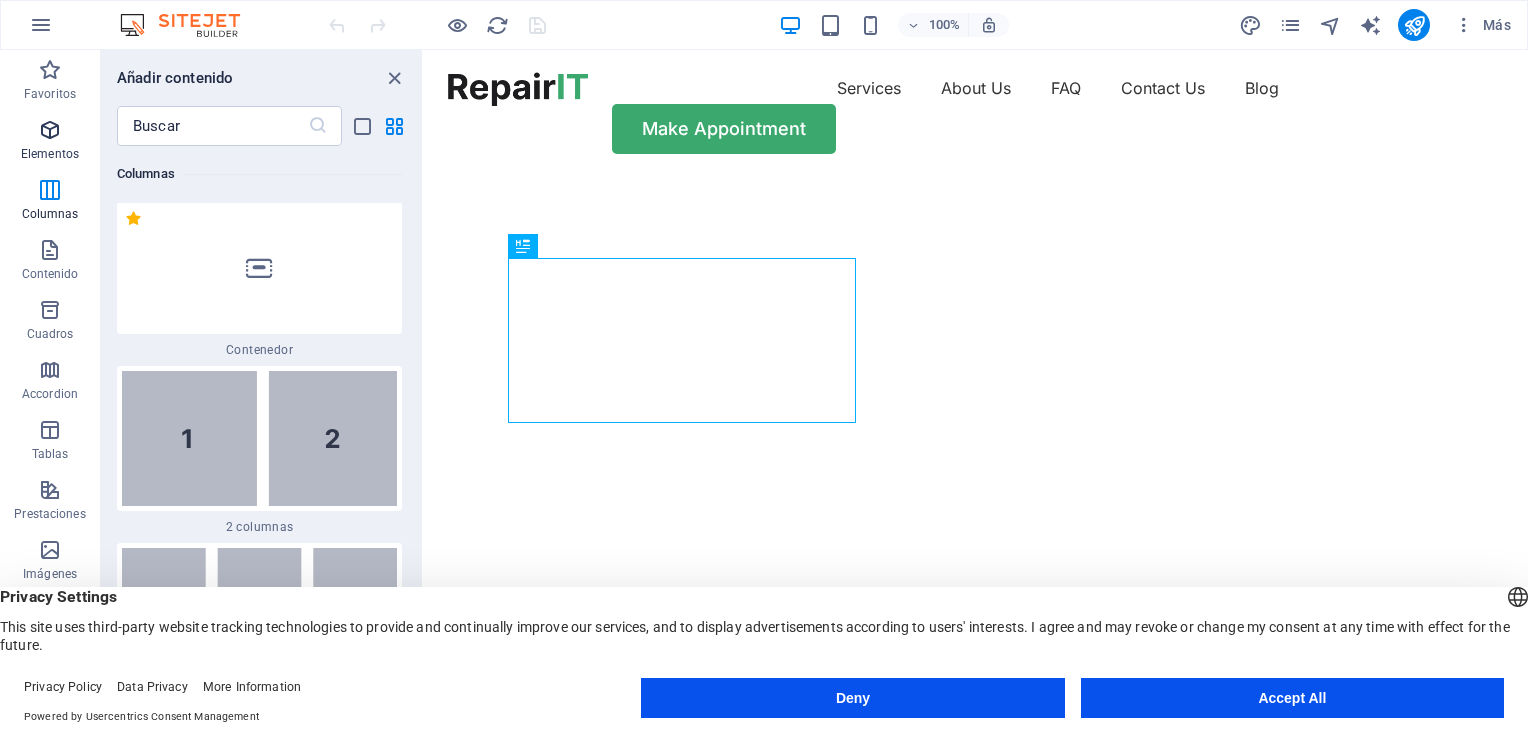 scroll, scrollTop: 1154, scrollLeft: 0, axis: vertical 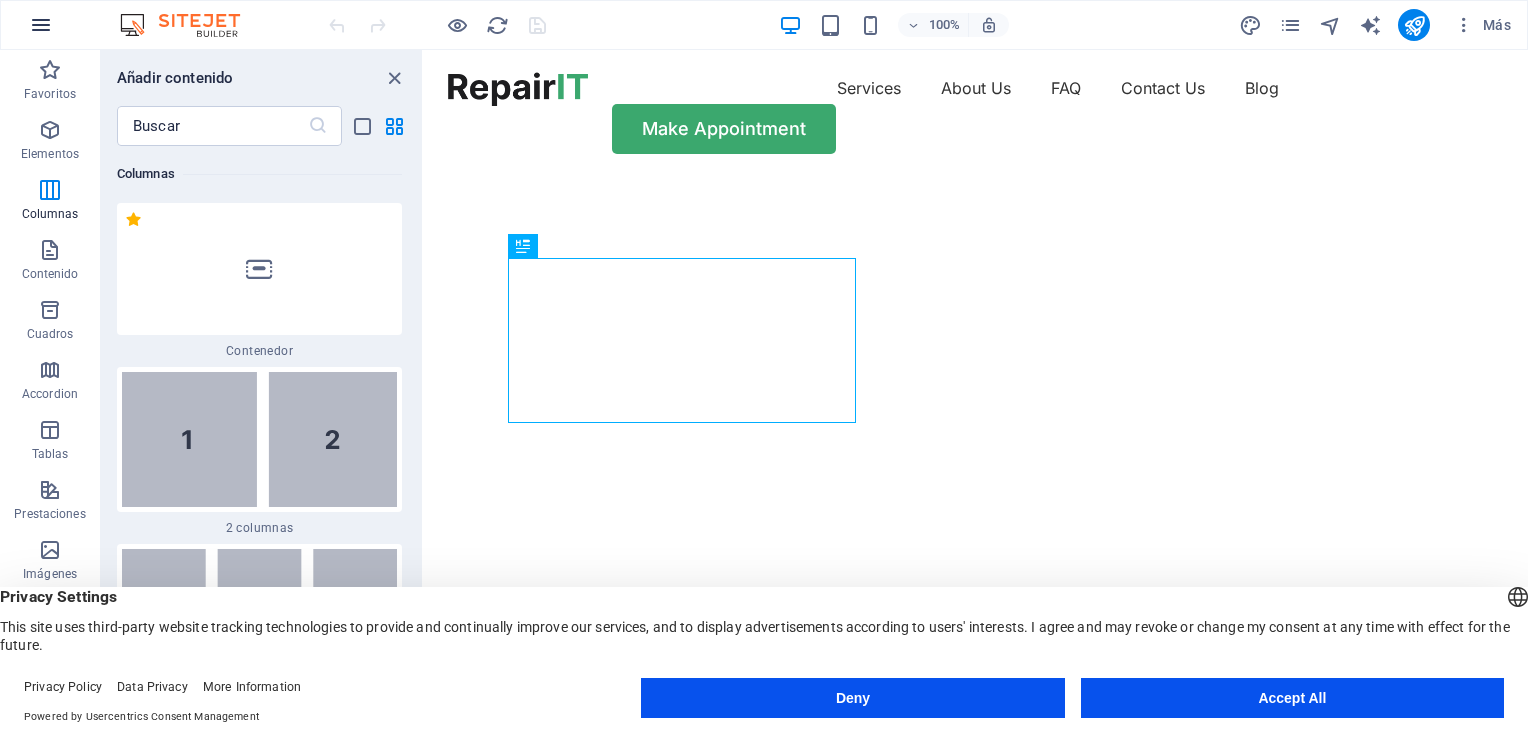 click at bounding box center [41, 25] 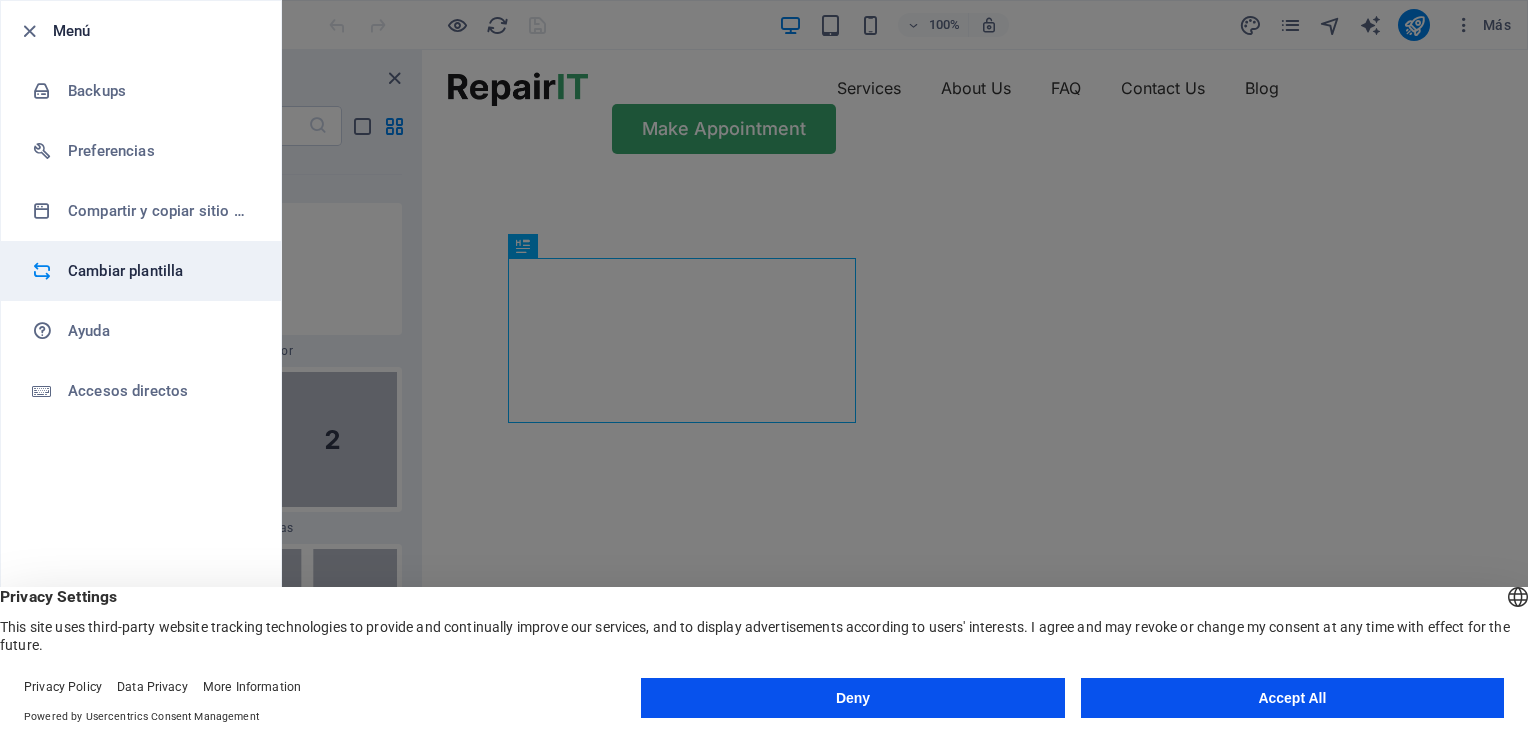click on "Cambiar plantilla" at bounding box center [160, 271] 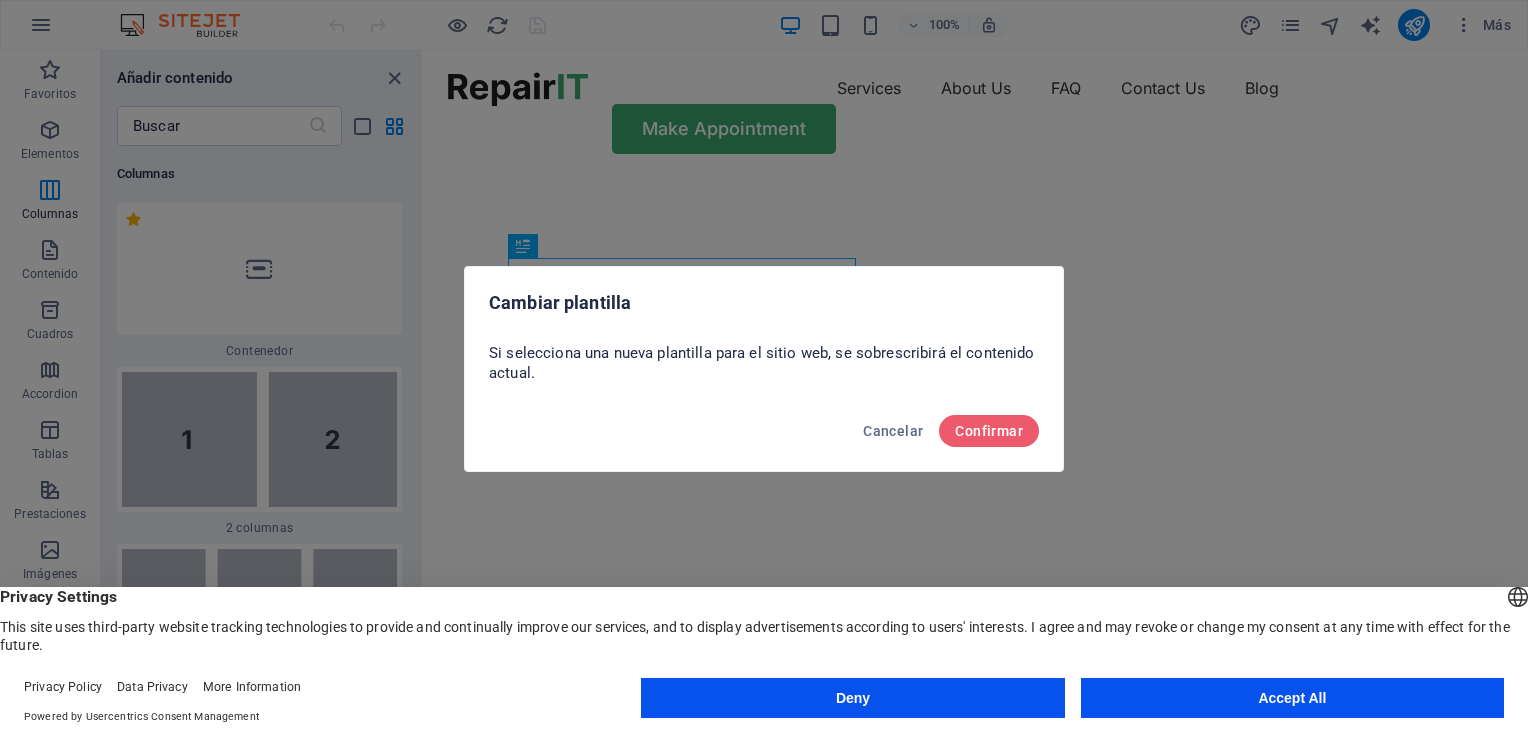 click on "Cancelar Confirmar" at bounding box center [764, 437] 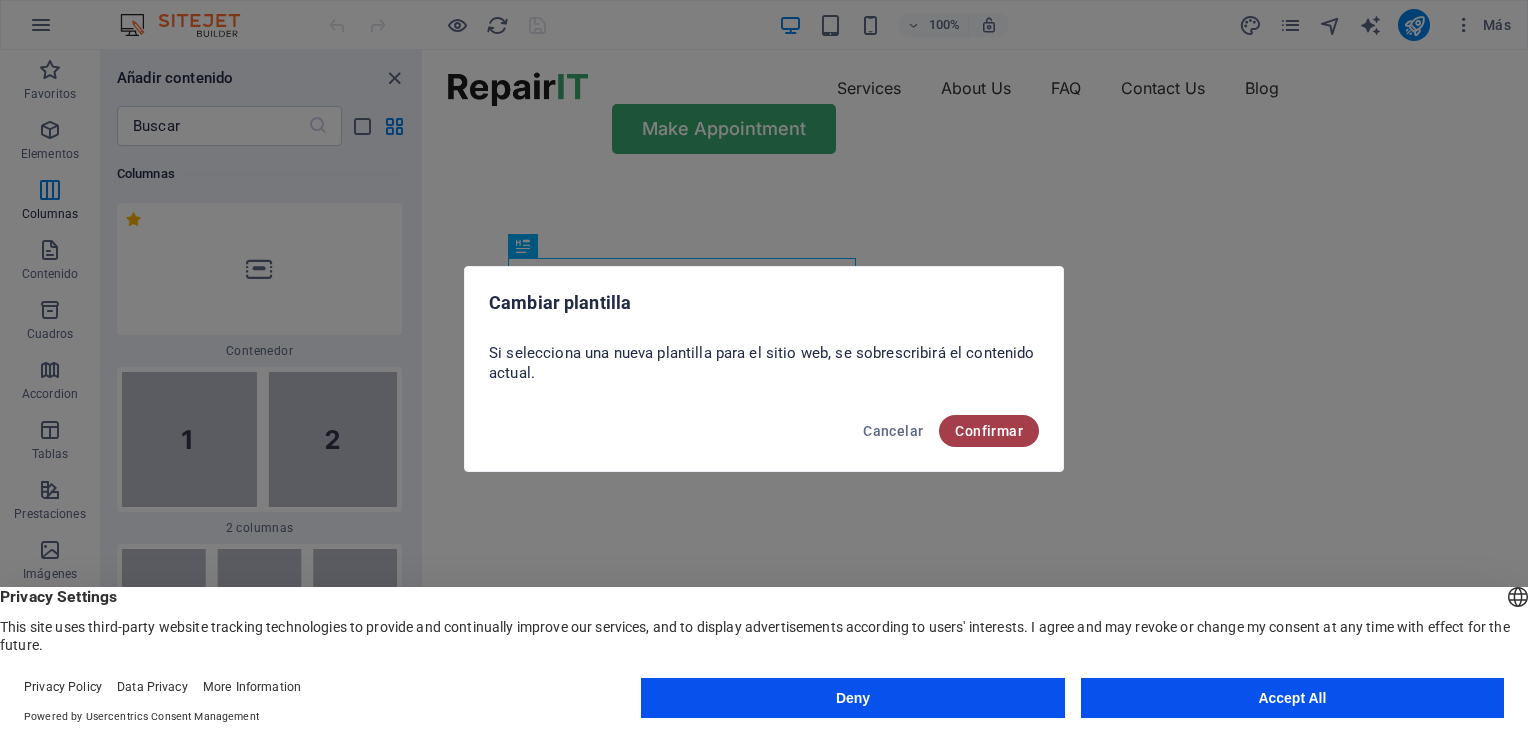 click on "Confirmar" at bounding box center (989, 431) 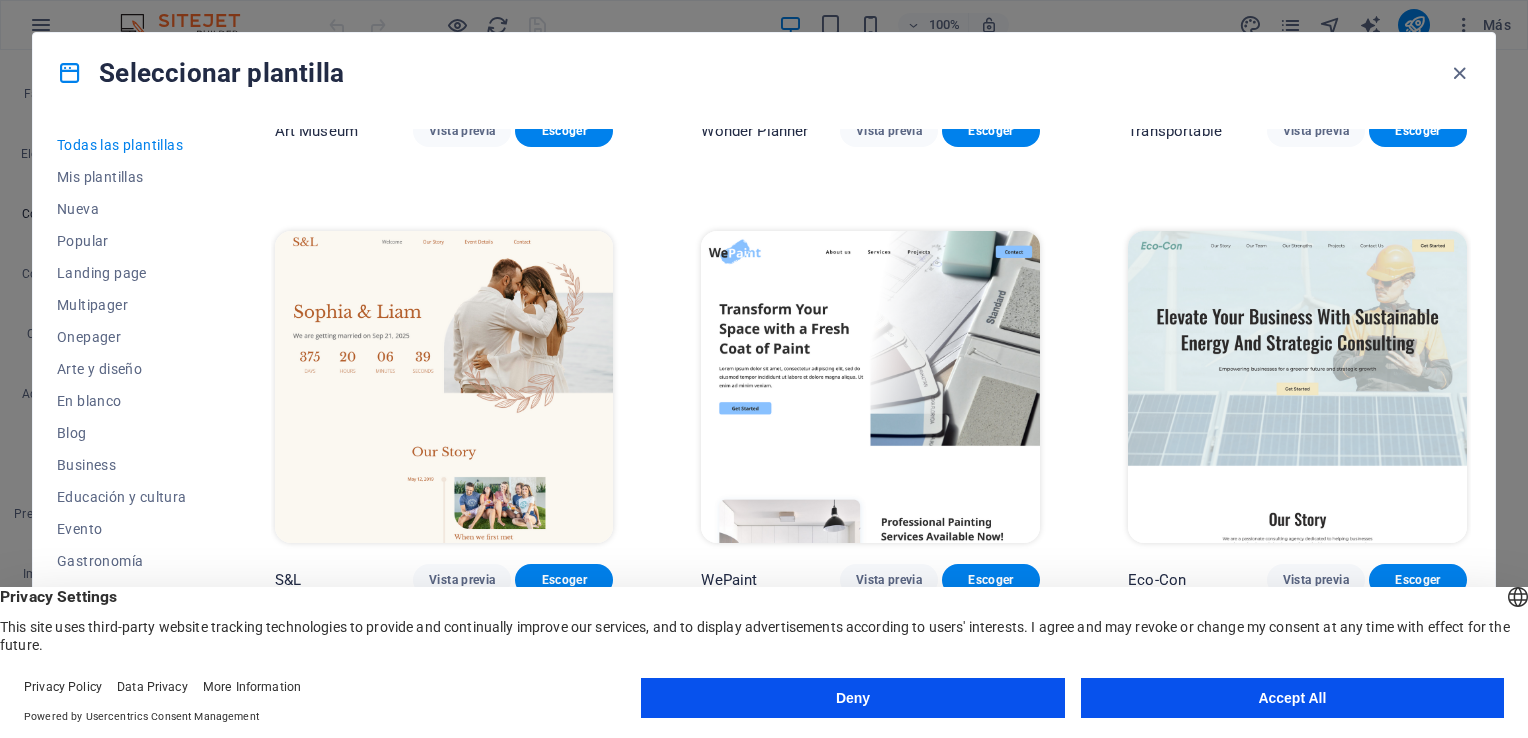 scroll, scrollTop: 900, scrollLeft: 0, axis: vertical 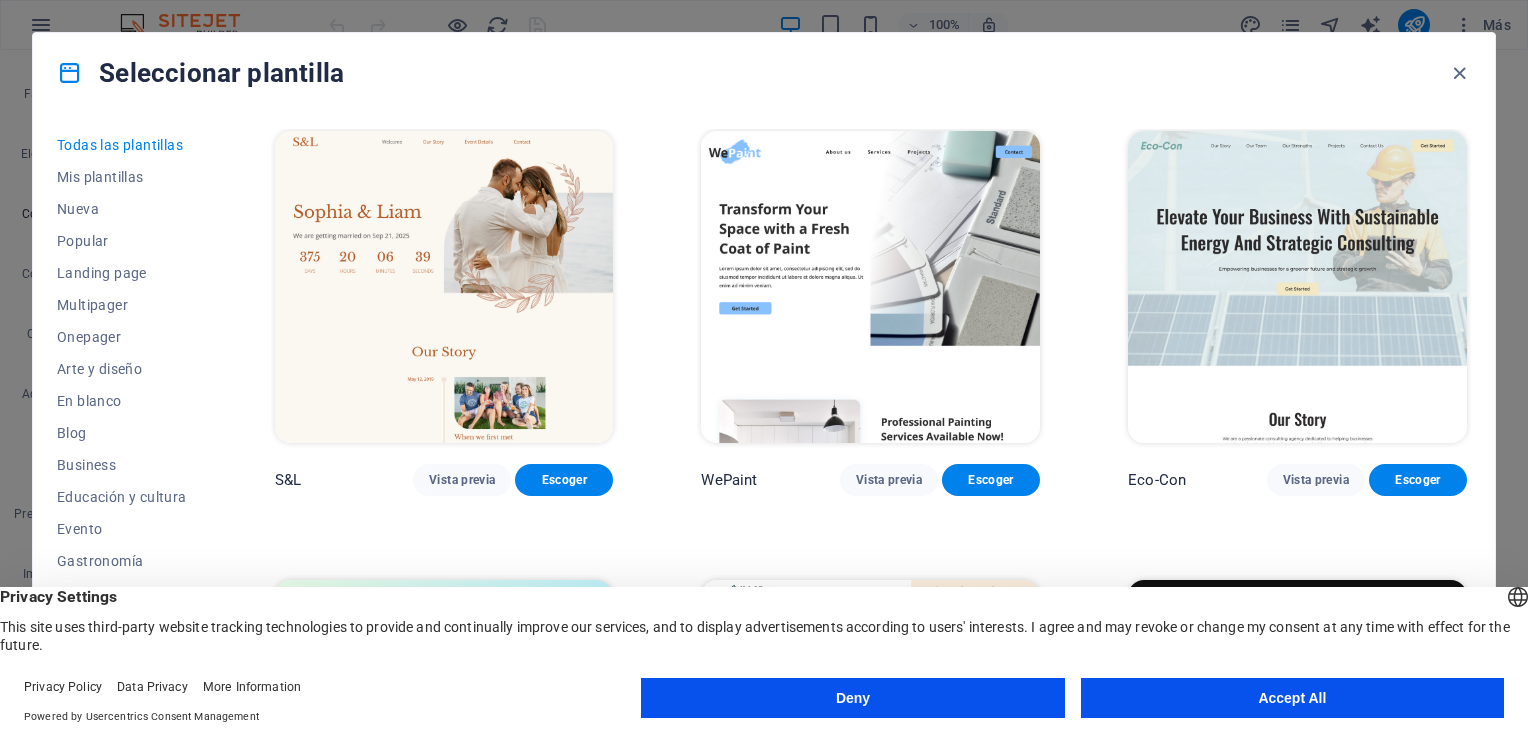 click on "SugarDough Vista previa Escoger RepairIT Vista previa Escoger Peoneera Vista previa Escoger Art Museum Vista previa Escoger Wonder Planner Vista previa Escoger Transportable Vista previa Escoger S&L Vista previa Escoger WePaint Vista previa Escoger Eco-Con Vista previa Escoger MeetUp Vista previa Escoger Help & Care Vista previa Escoger Podcaster Vista previa Escoger Academix Vista previa Escoger BIG Barber Shop Vista previa Escoger Health & Food Vista previa Escoger UrbanNest Interiors Vista previa Escoger Green Change Vista previa Escoger The Beauty Temple Vista previa Escoger WeTrain Vista previa Escoger Cleaner Vista previa Escoger Johanna James Vista previa Escoger Delicioso Vista previa Escoger Dream Garden Vista previa Escoger LumeDeAqua Vista previa Escoger Pets Care Vista previa Escoger SafeSpace Vista previa Escoger Midnight Rain Bar Vista previa Escoger Drive Vista previa Escoger Estator Vista previa Escoger Health Group Vista previa Escoger MakeIt Agency Vista previa Escoger Wanderlust Escoger One" at bounding box center (871, 11544) 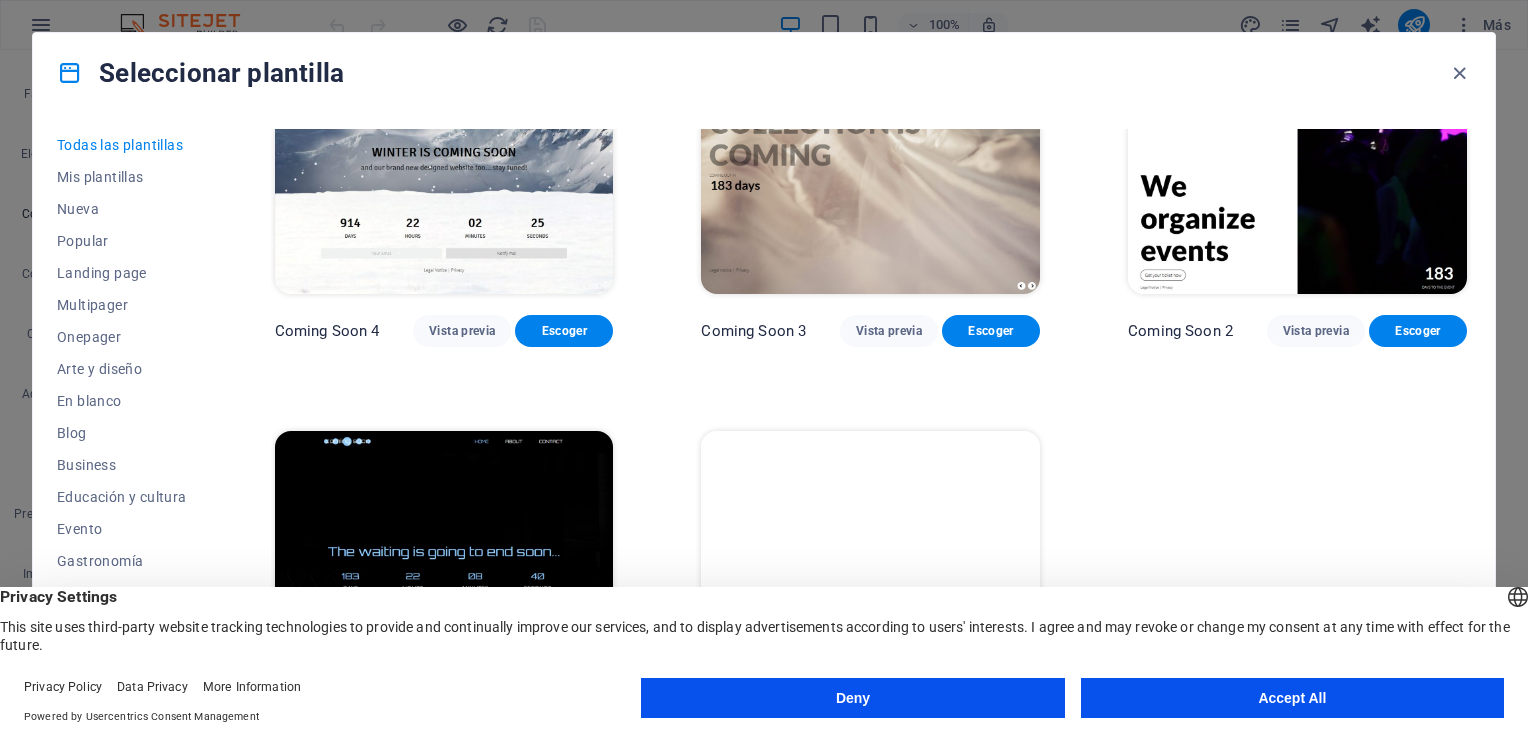 scroll, scrollTop: 23973, scrollLeft: 0, axis: vertical 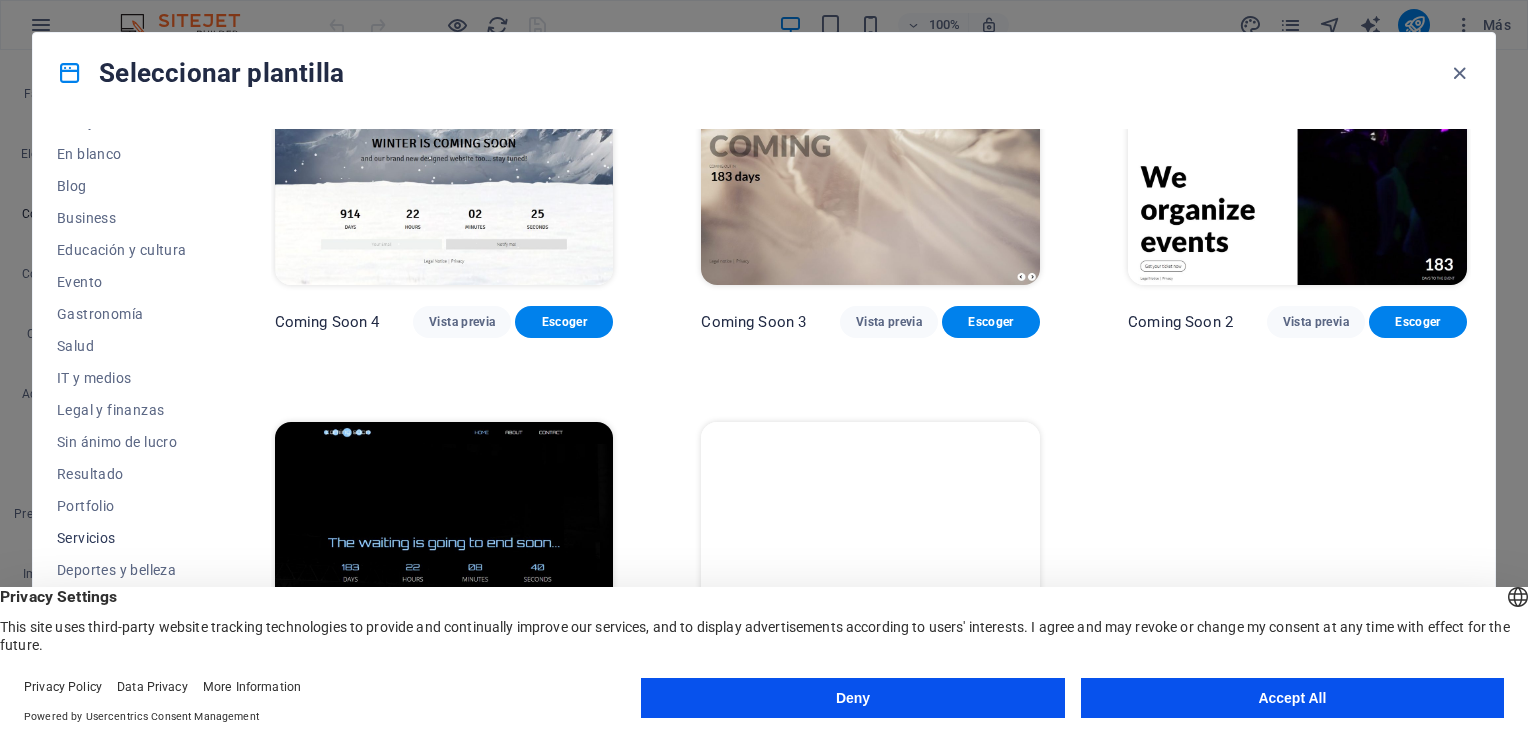 click on "Servicios" at bounding box center (122, 538) 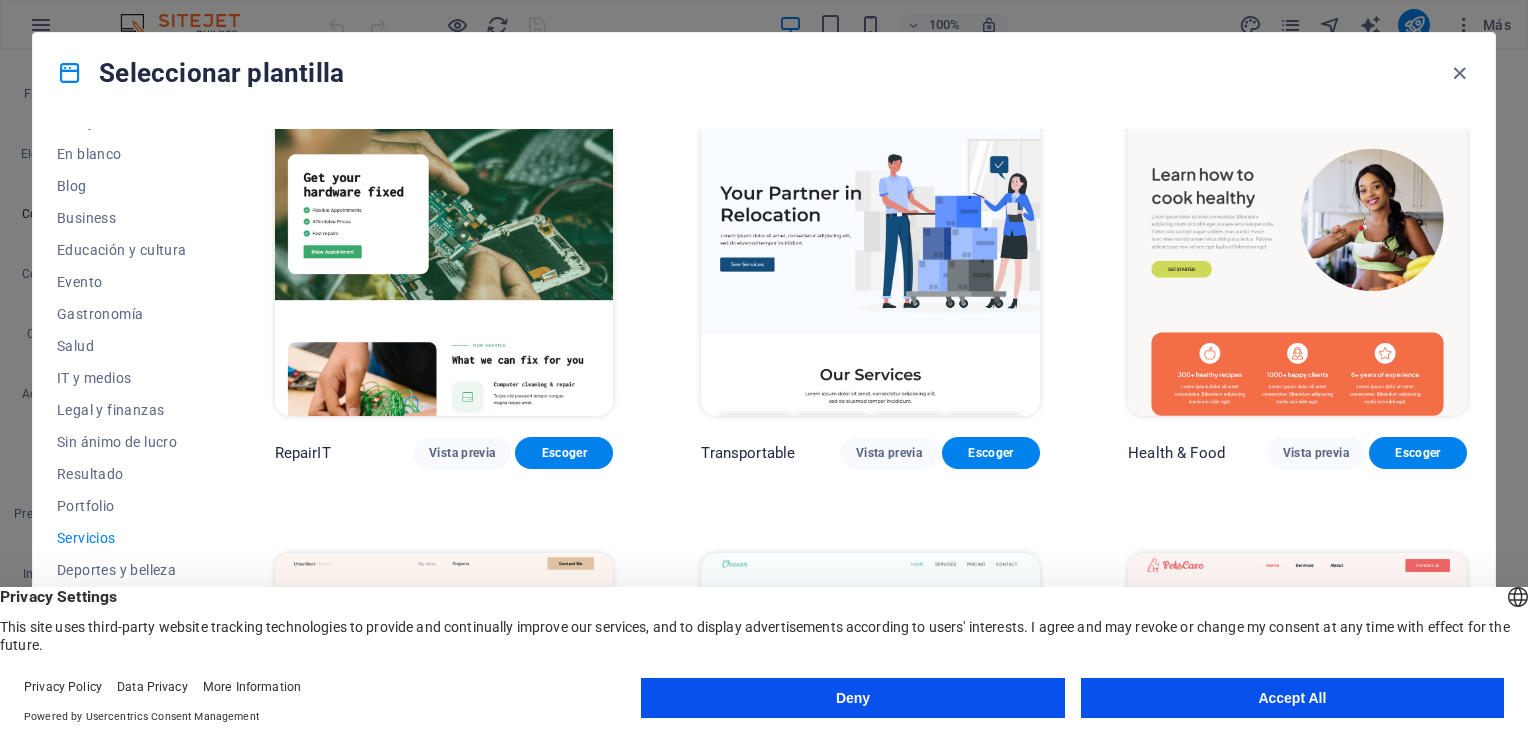 scroll, scrollTop: 0, scrollLeft: 0, axis: both 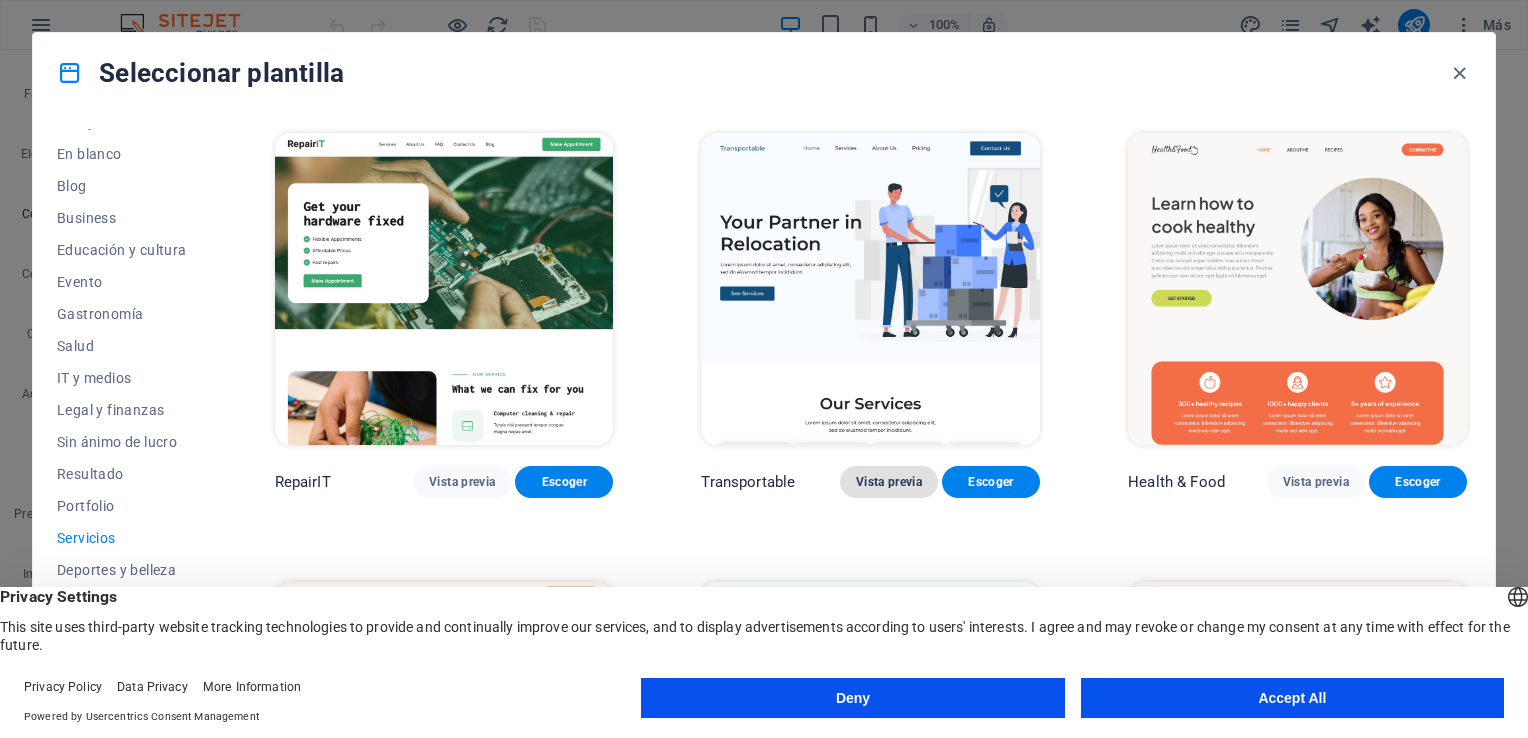 click on "Vista previa" at bounding box center [889, 482] 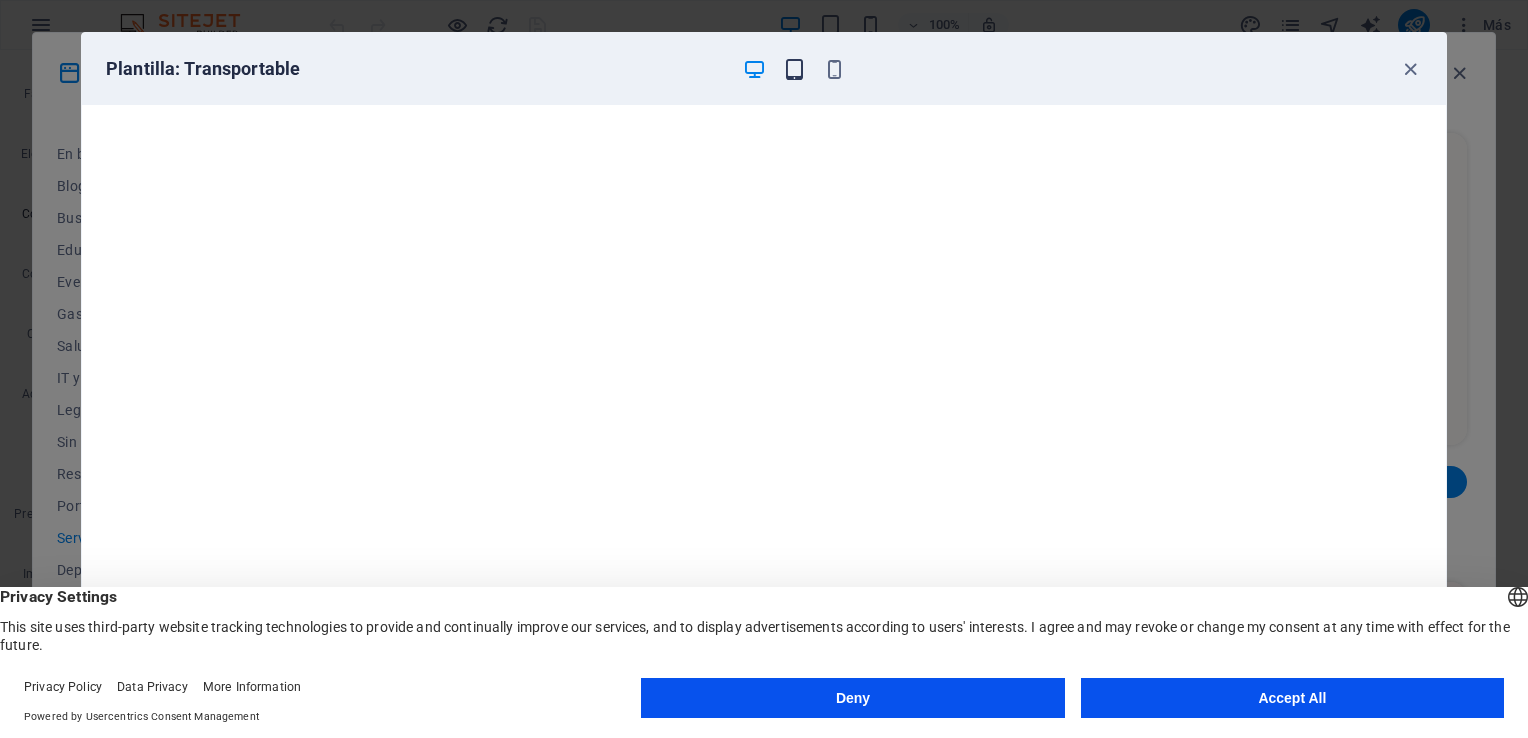 click at bounding box center (794, 69) 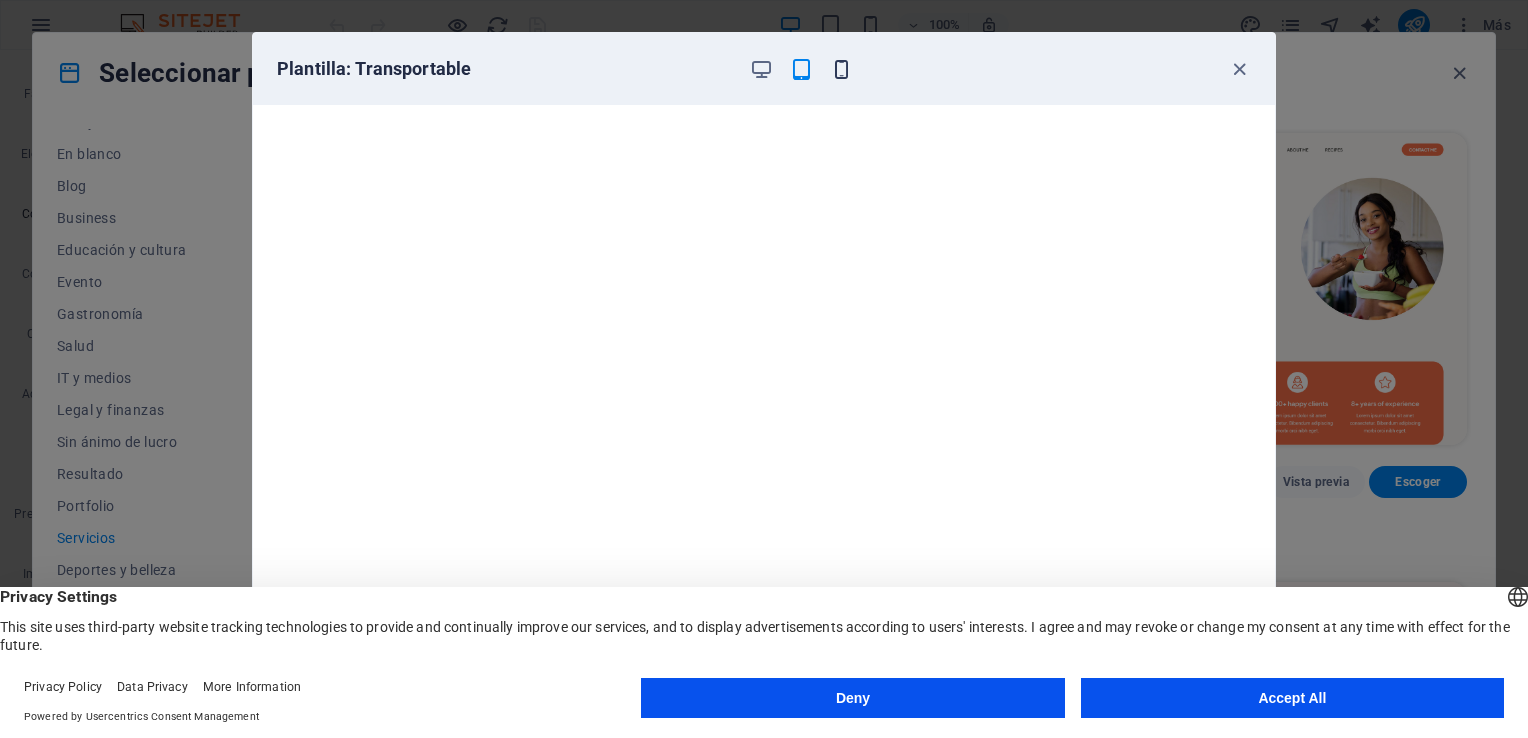 click at bounding box center [841, 69] 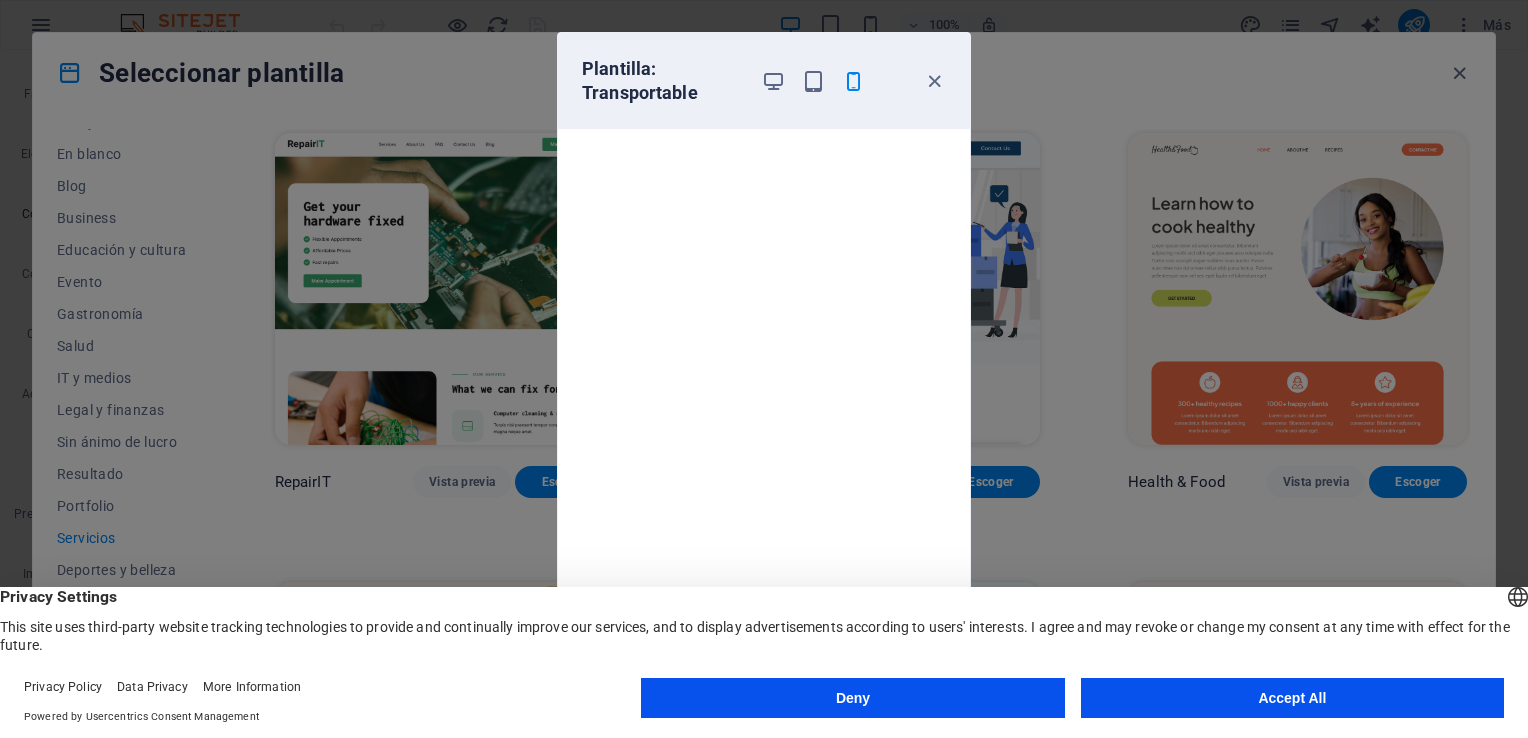 click at bounding box center [813, 81] 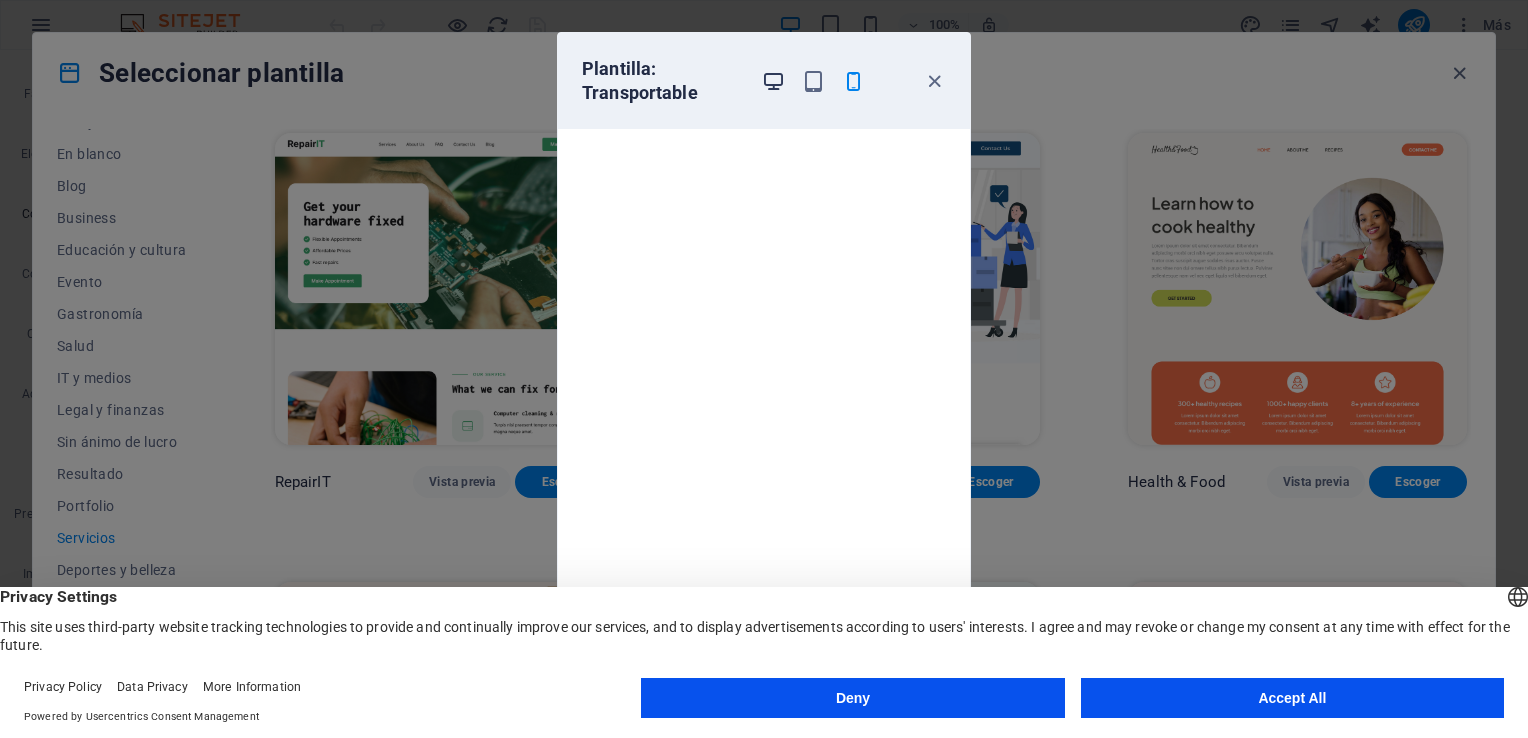 click at bounding box center (773, 81) 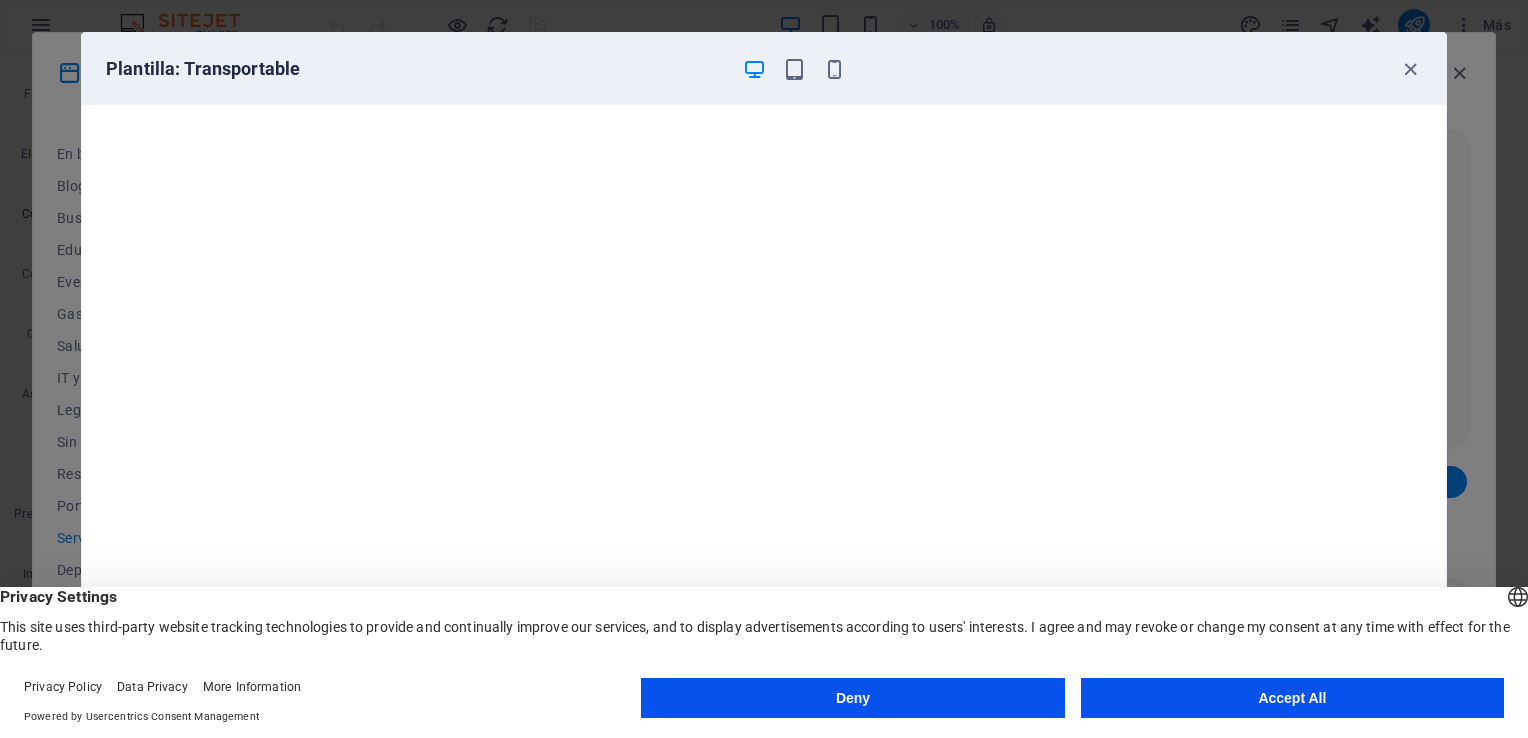 click on "Plantilla: Transportable Cancelar Escoger" at bounding box center [764, 369] 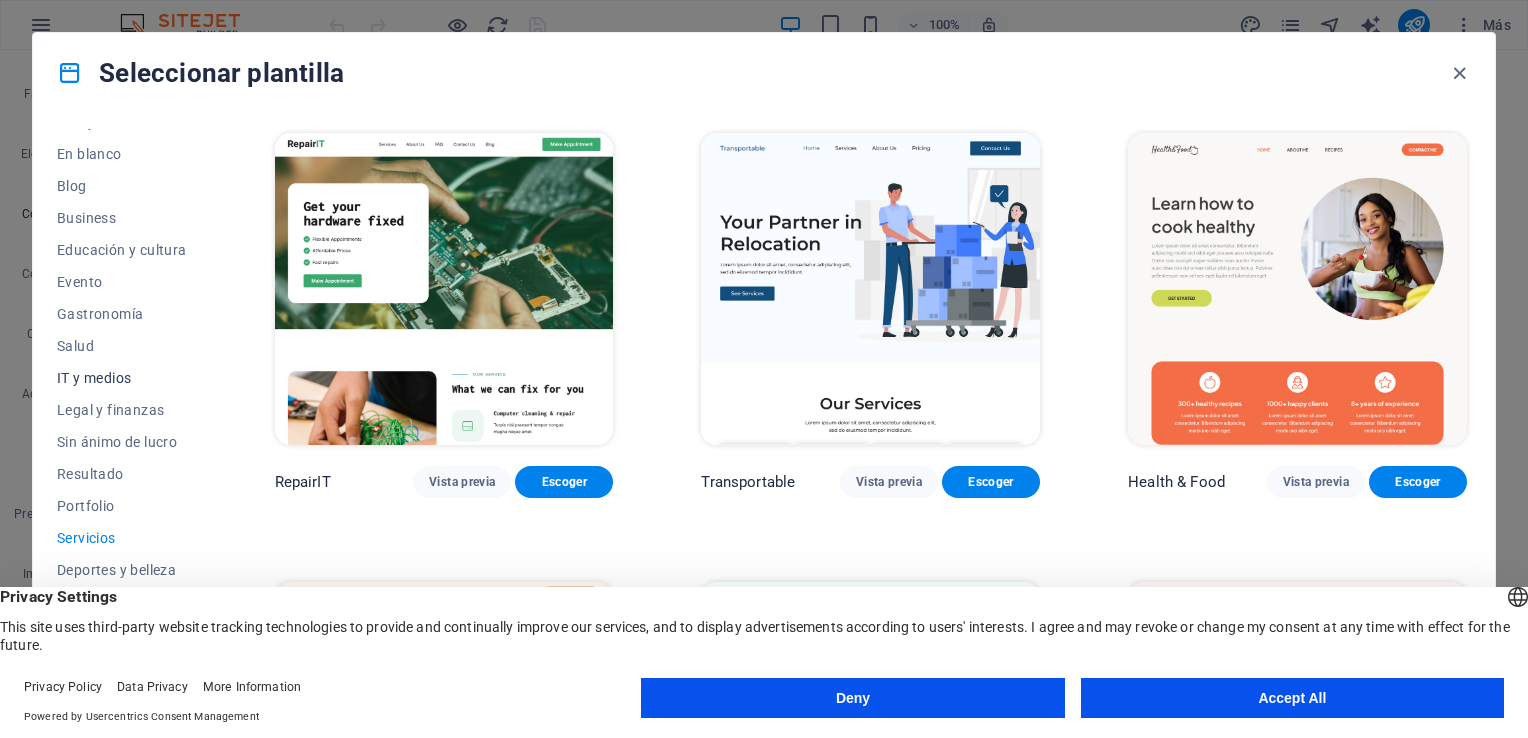 click on "IT y medios" at bounding box center [122, 378] 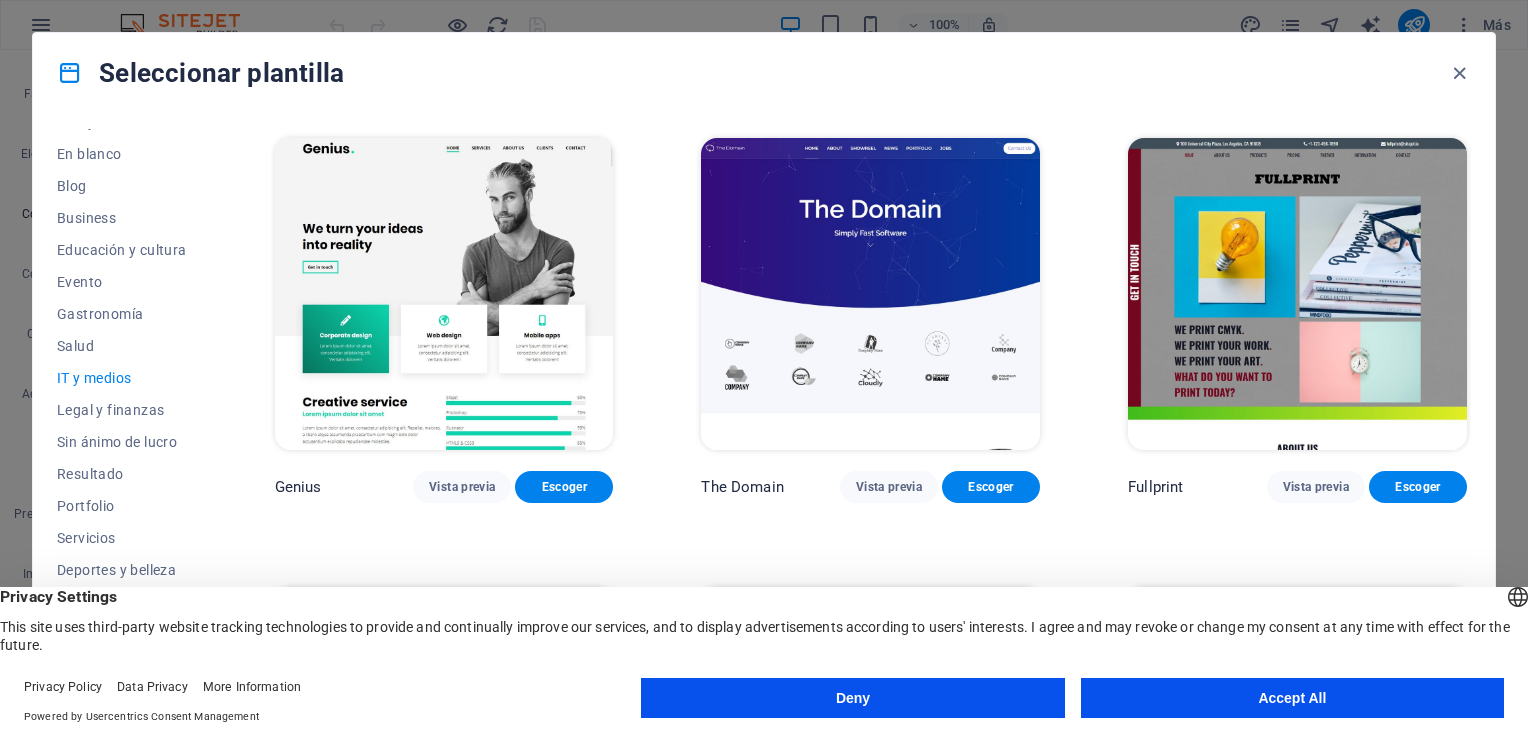 scroll, scrollTop: 900, scrollLeft: 0, axis: vertical 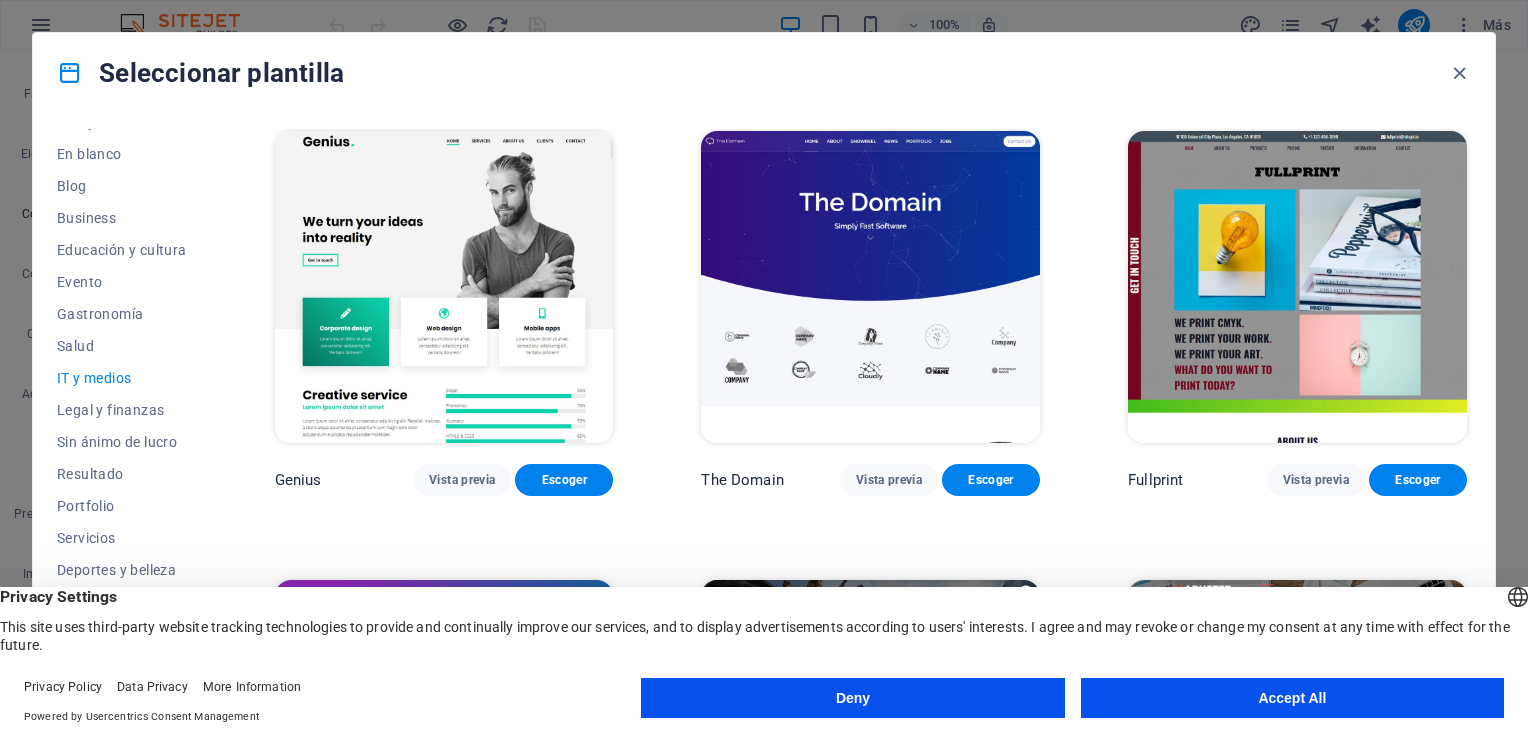 click at bounding box center [870, 287] 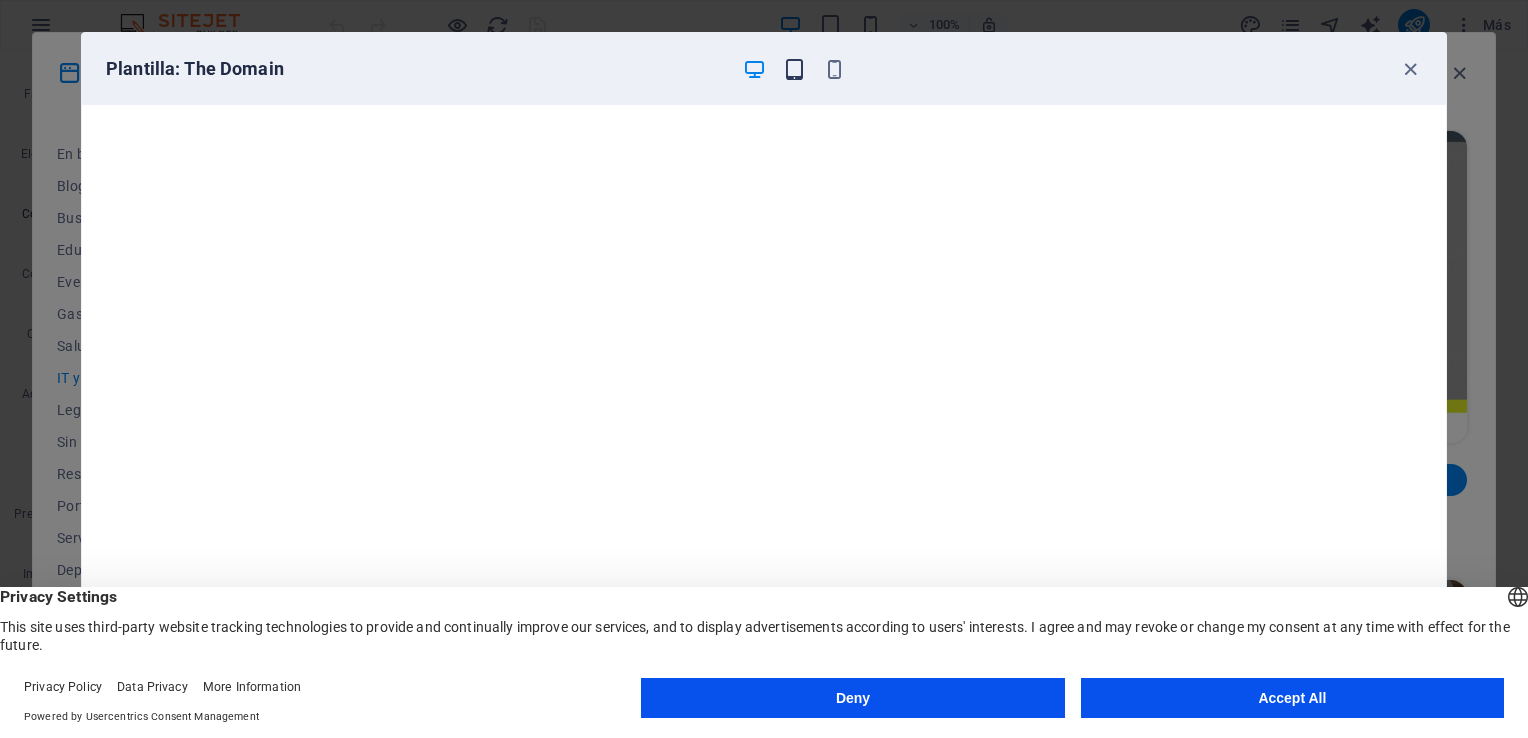 click at bounding box center [794, 69] 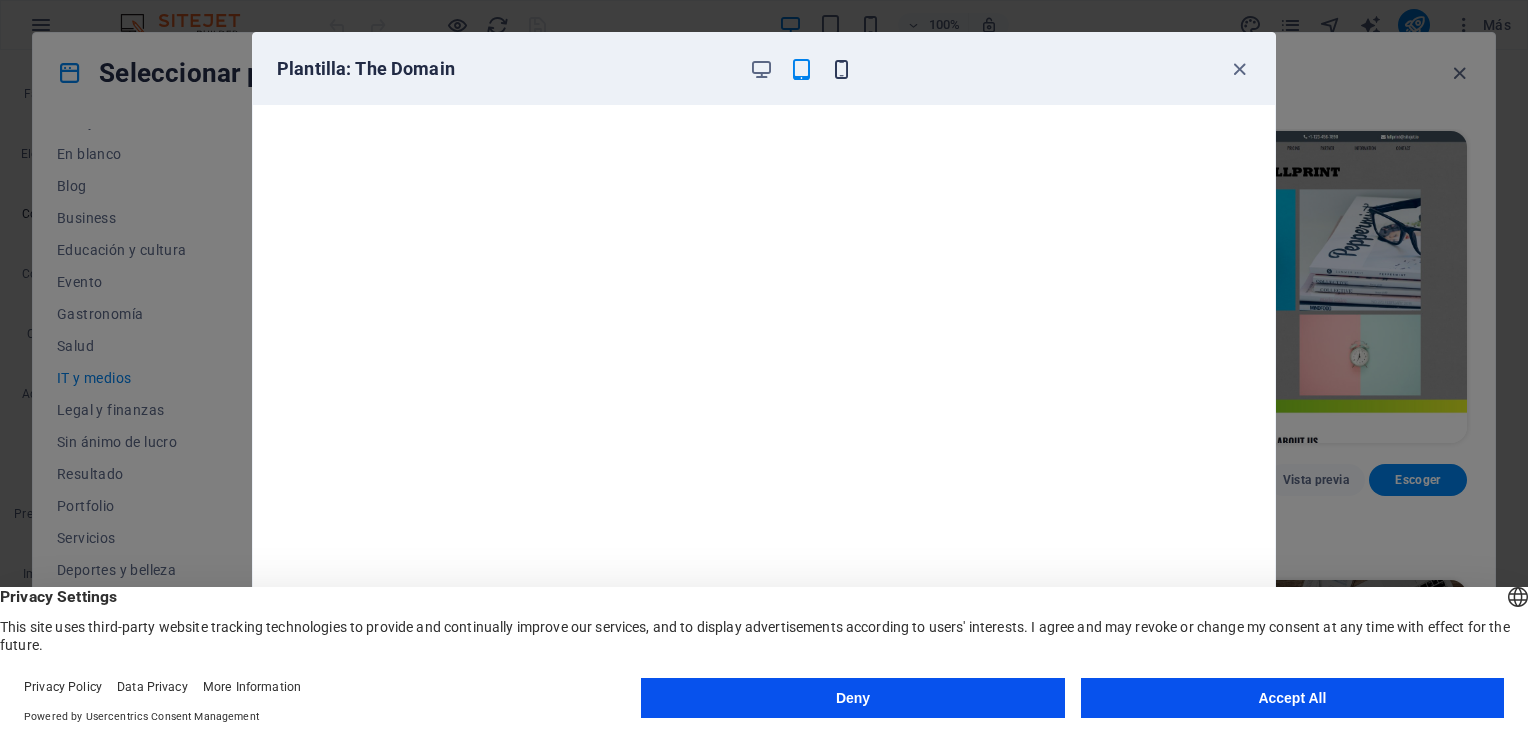 click at bounding box center (841, 69) 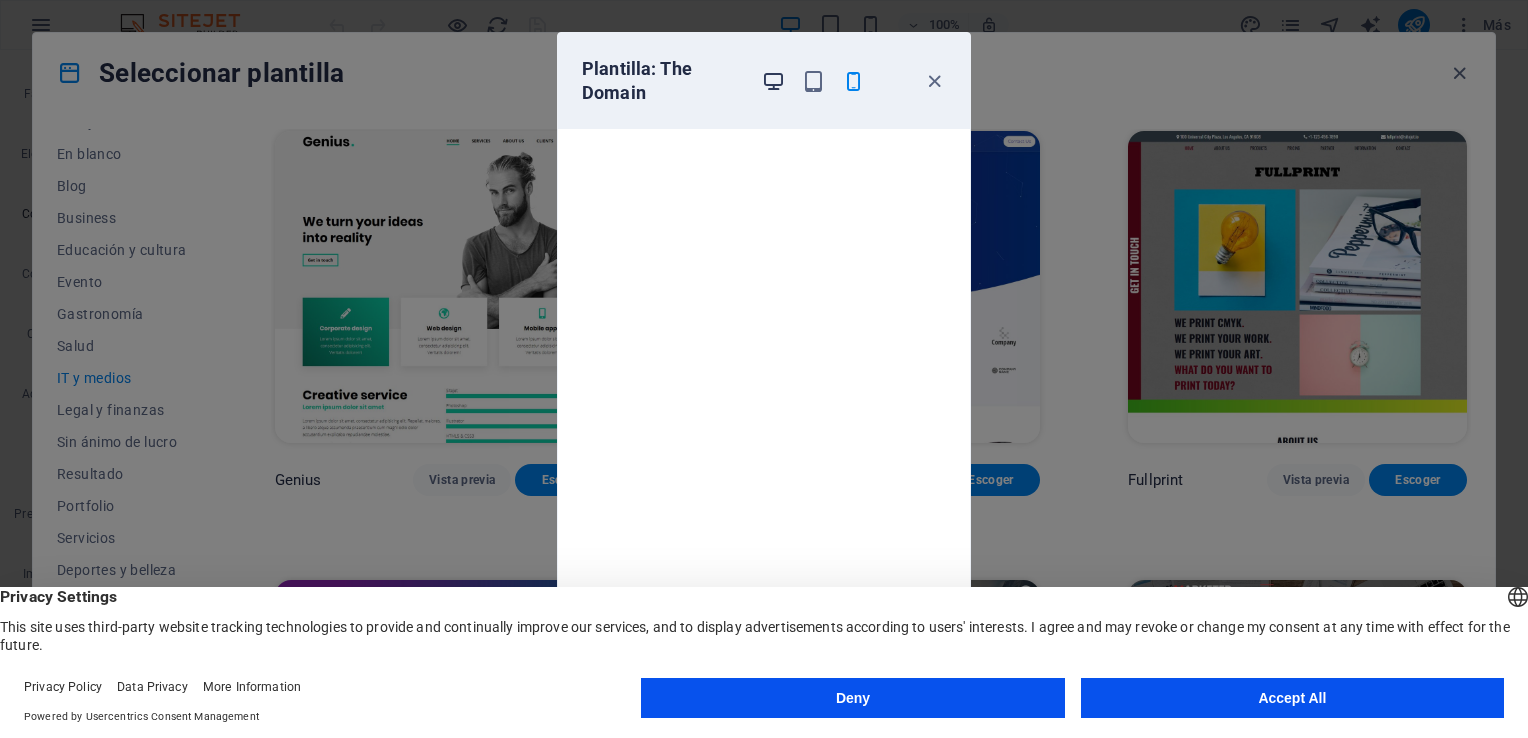 click at bounding box center [773, 81] 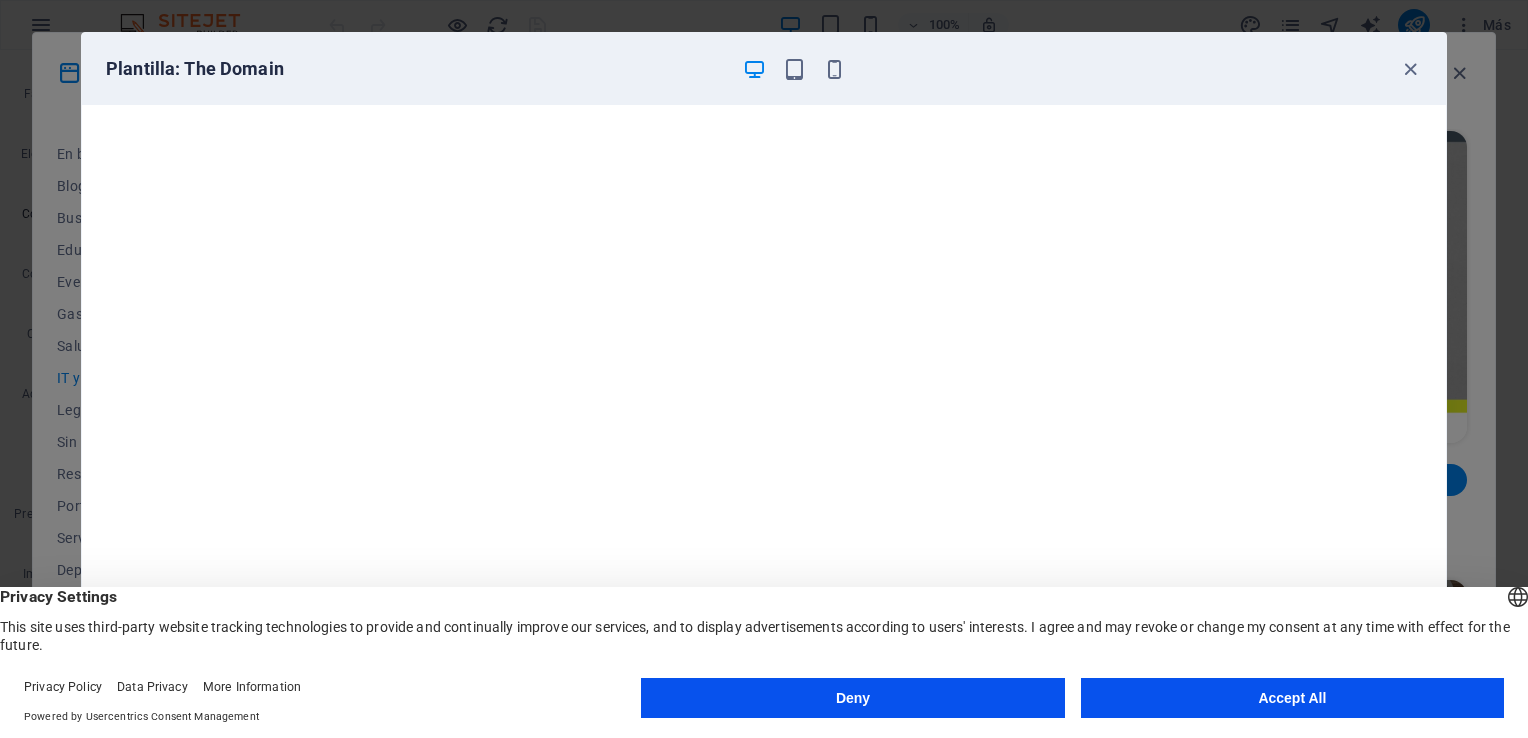 click on "Plantilla: The Domain Cancelar Escoger" at bounding box center [764, 369] 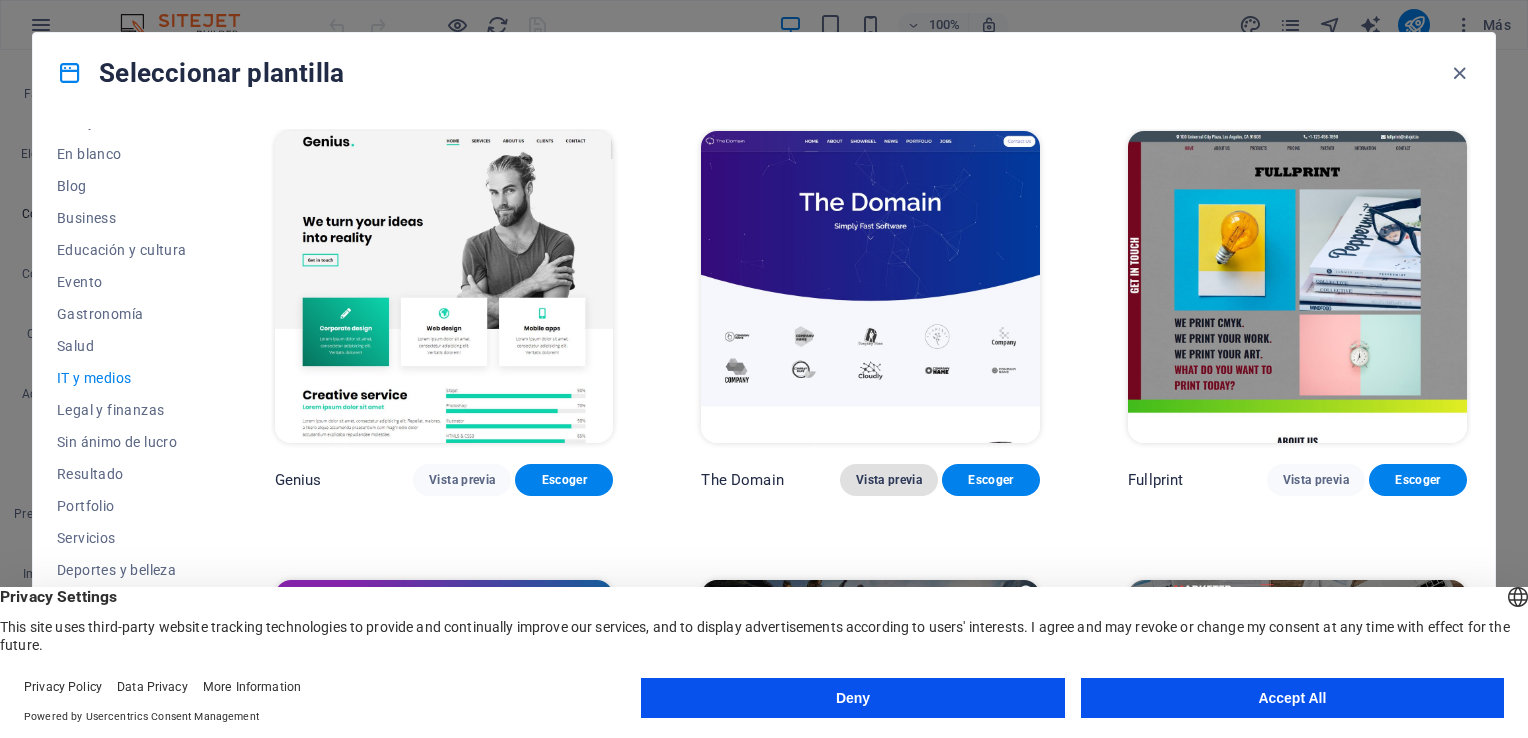 click on "Vista previa" at bounding box center (889, 480) 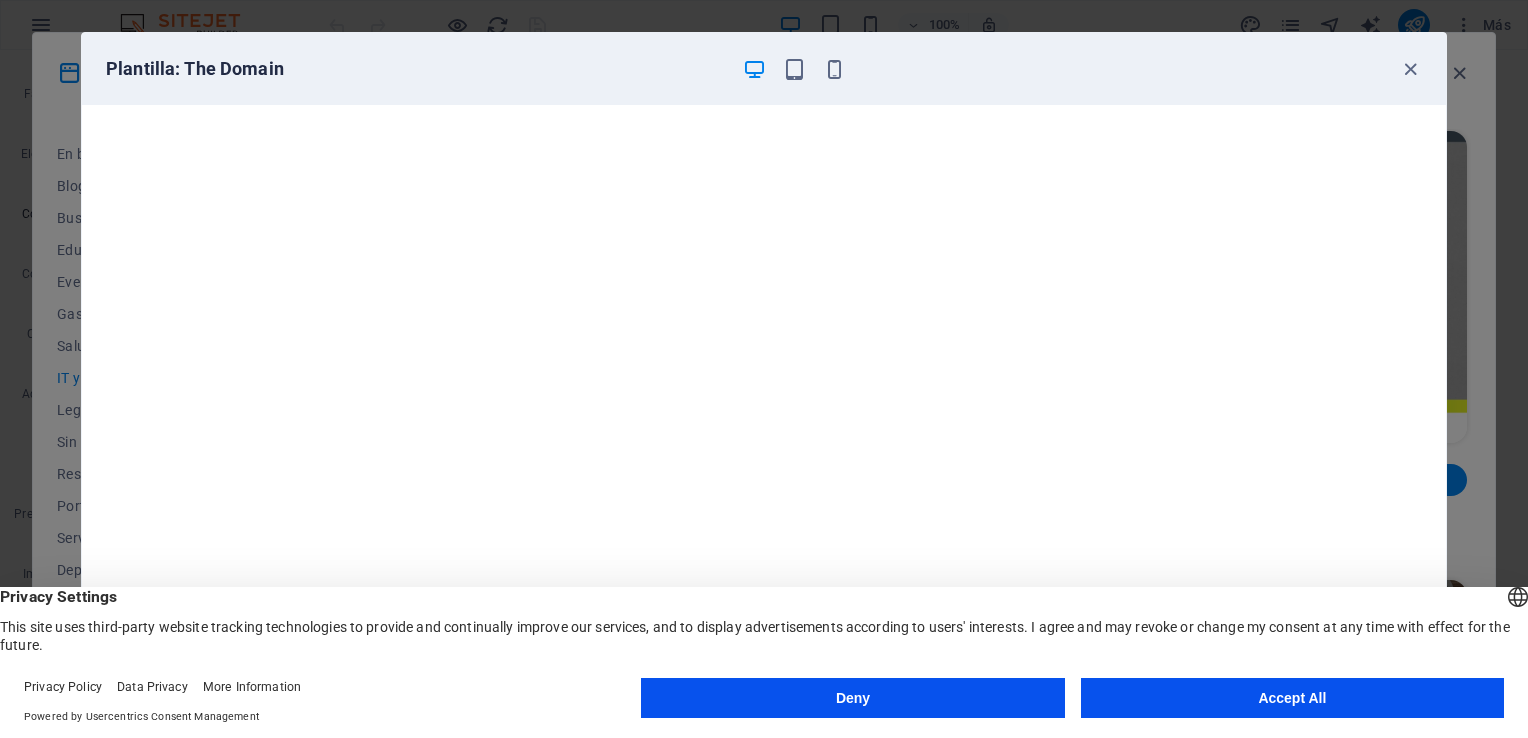 click on "Plantilla: The Domain Cancelar Escoger" at bounding box center [764, 369] 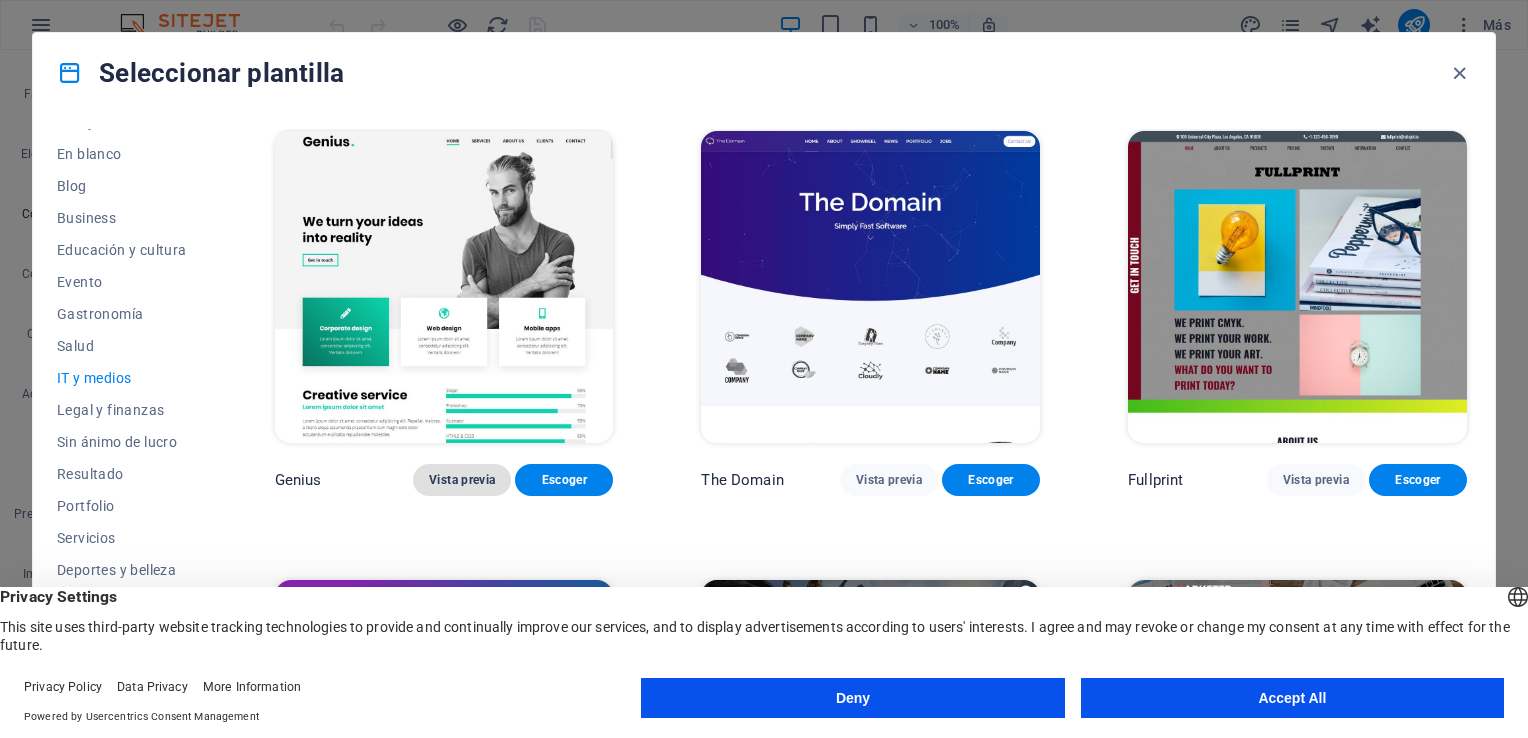 click on "Vista previa" at bounding box center [462, 480] 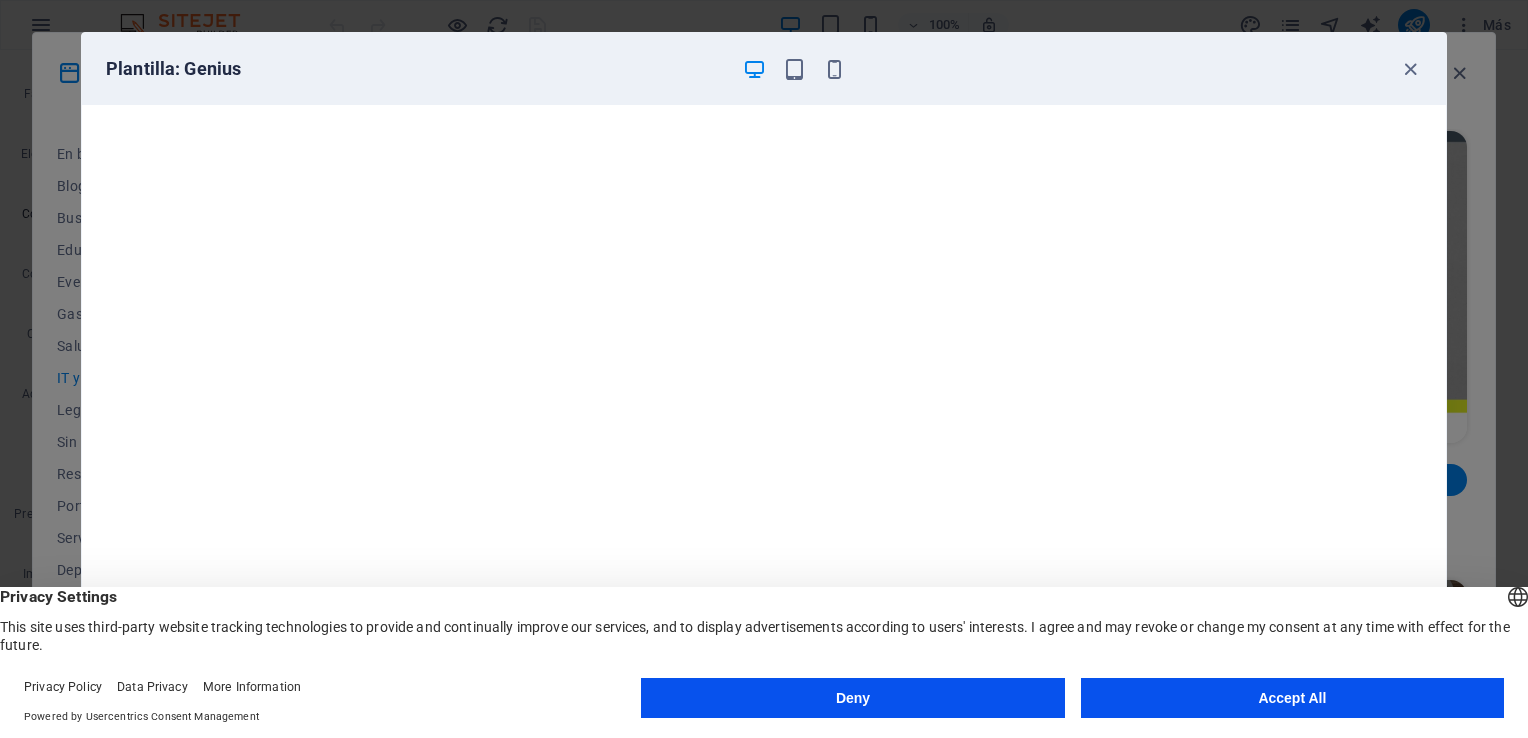 click on "Plantilla: Genius Cancelar Escoger" at bounding box center (764, 369) 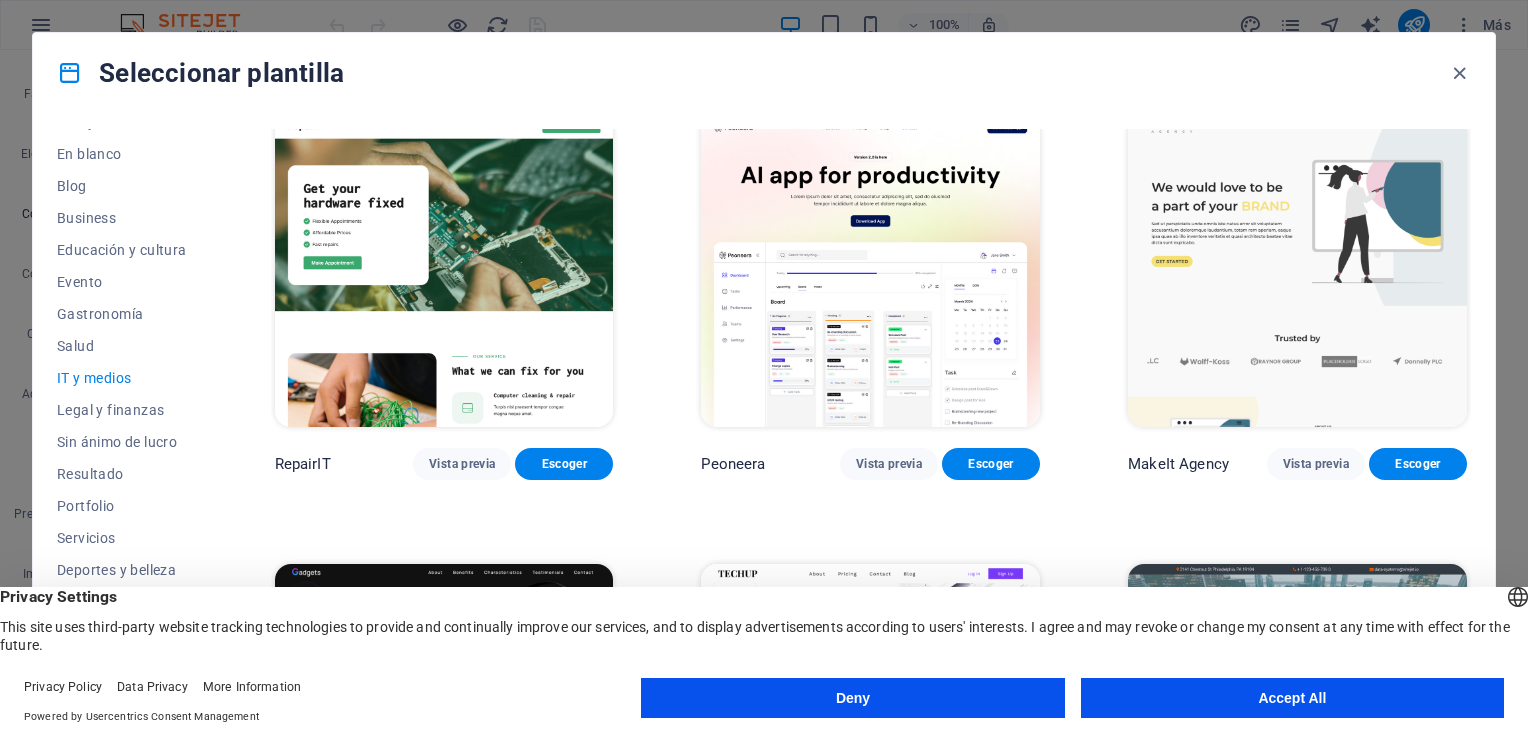 scroll, scrollTop: 0, scrollLeft: 0, axis: both 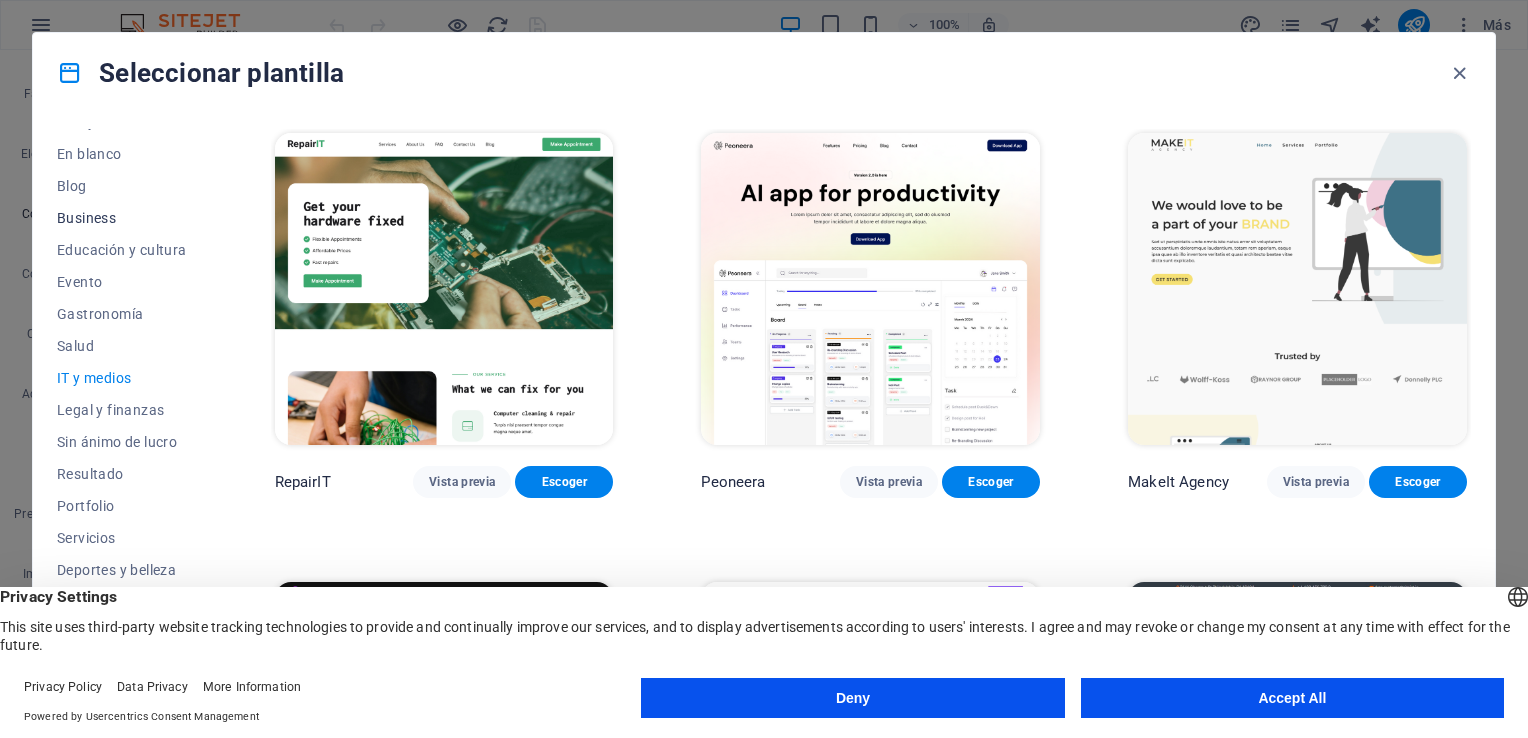 click on "Business" at bounding box center [122, 218] 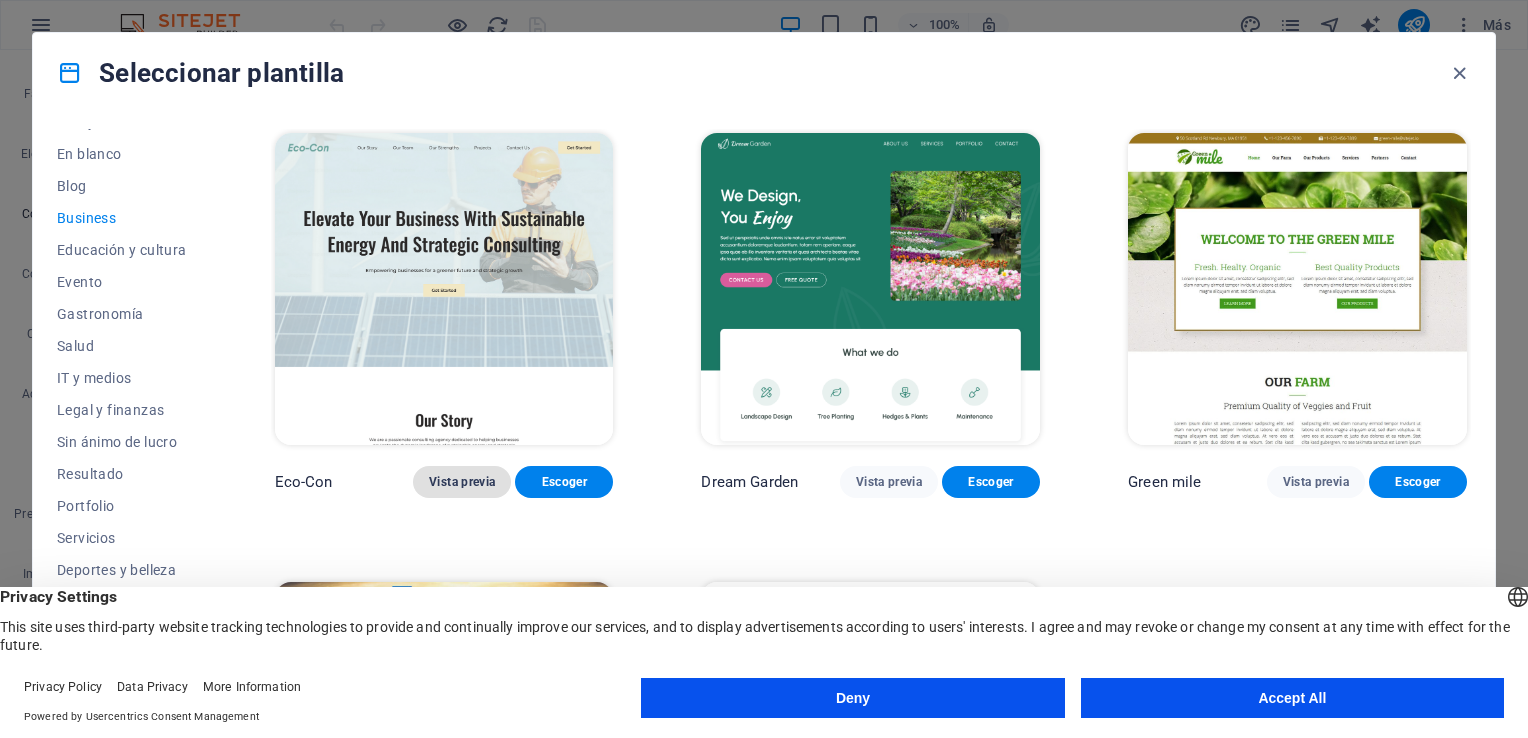 click on "Vista previa" at bounding box center [462, 482] 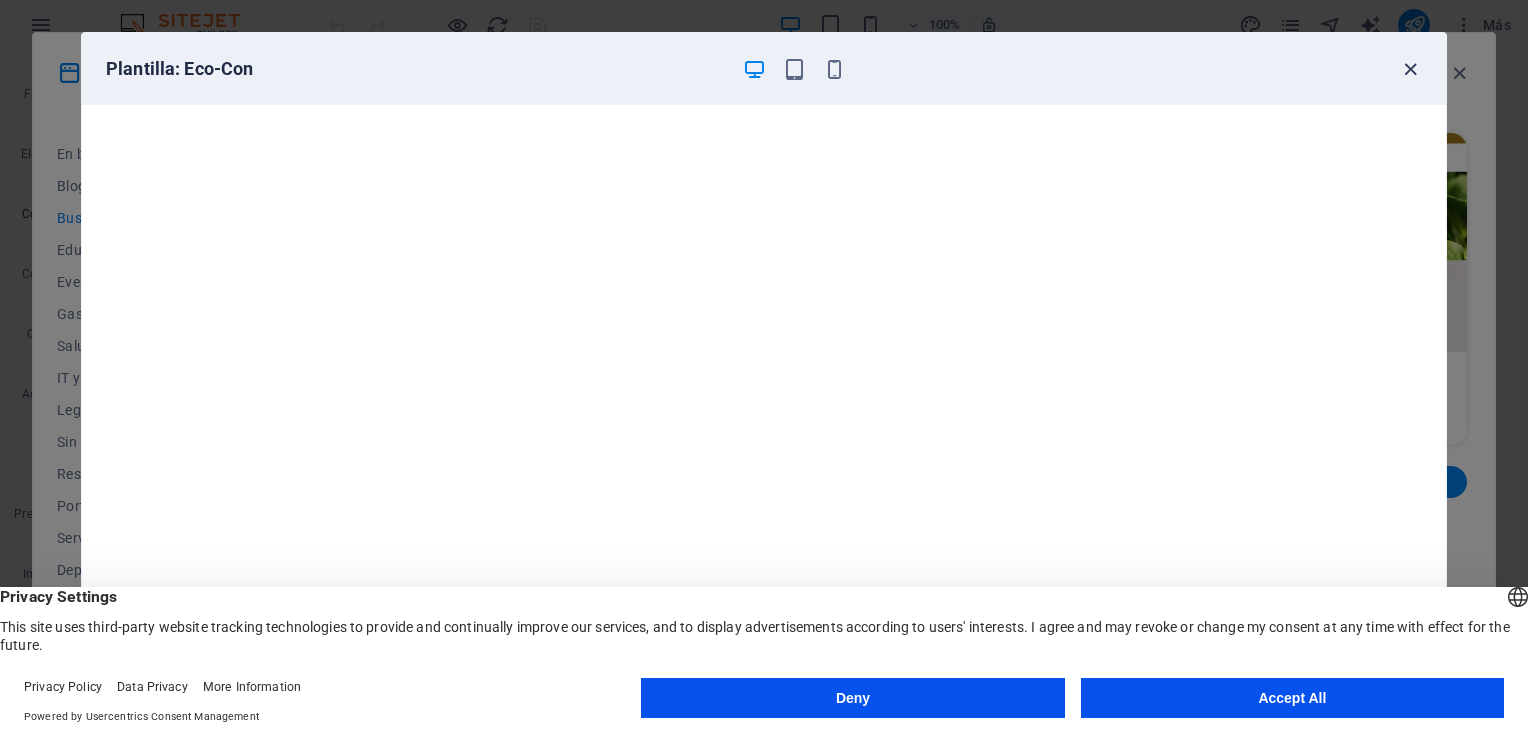click at bounding box center (1410, 69) 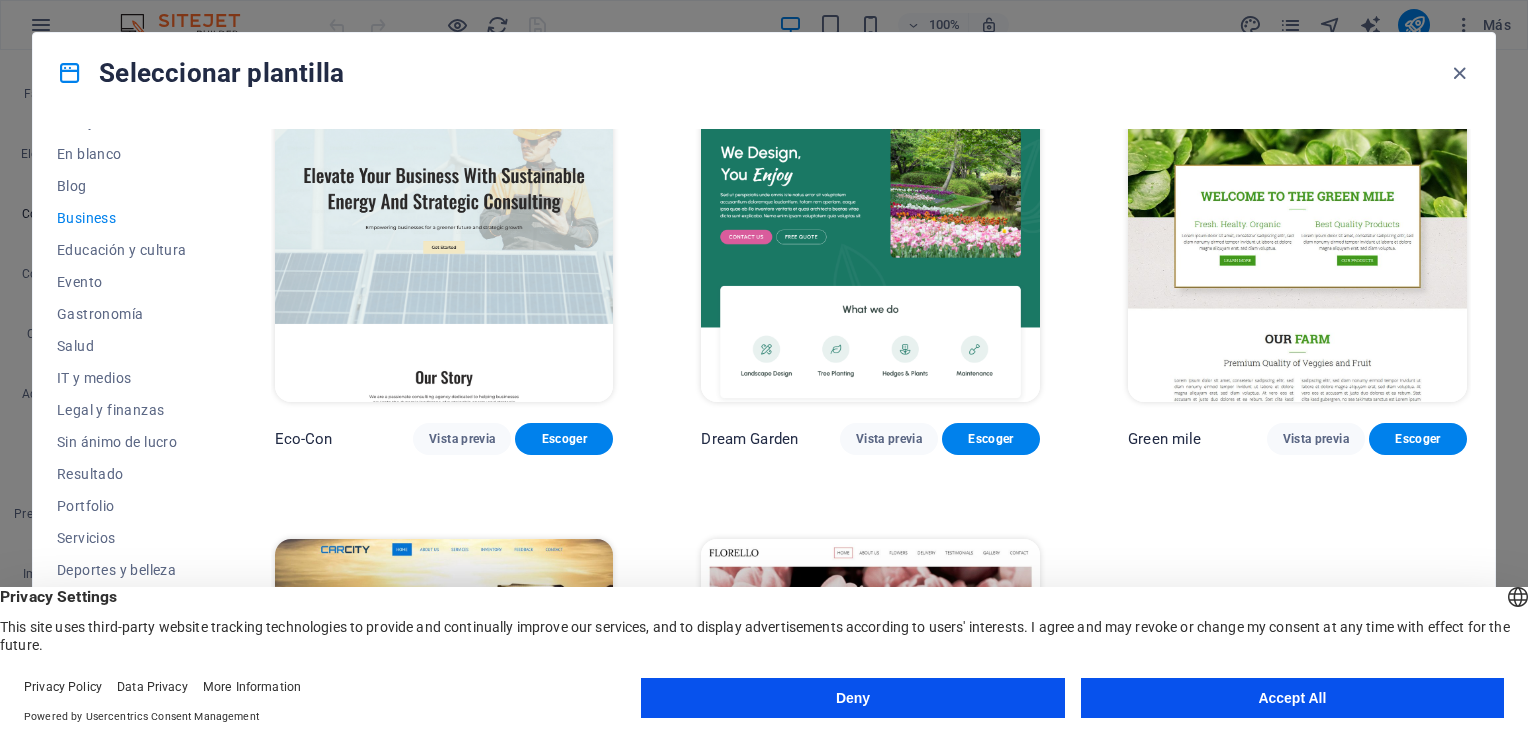 scroll, scrollTop: 0, scrollLeft: 0, axis: both 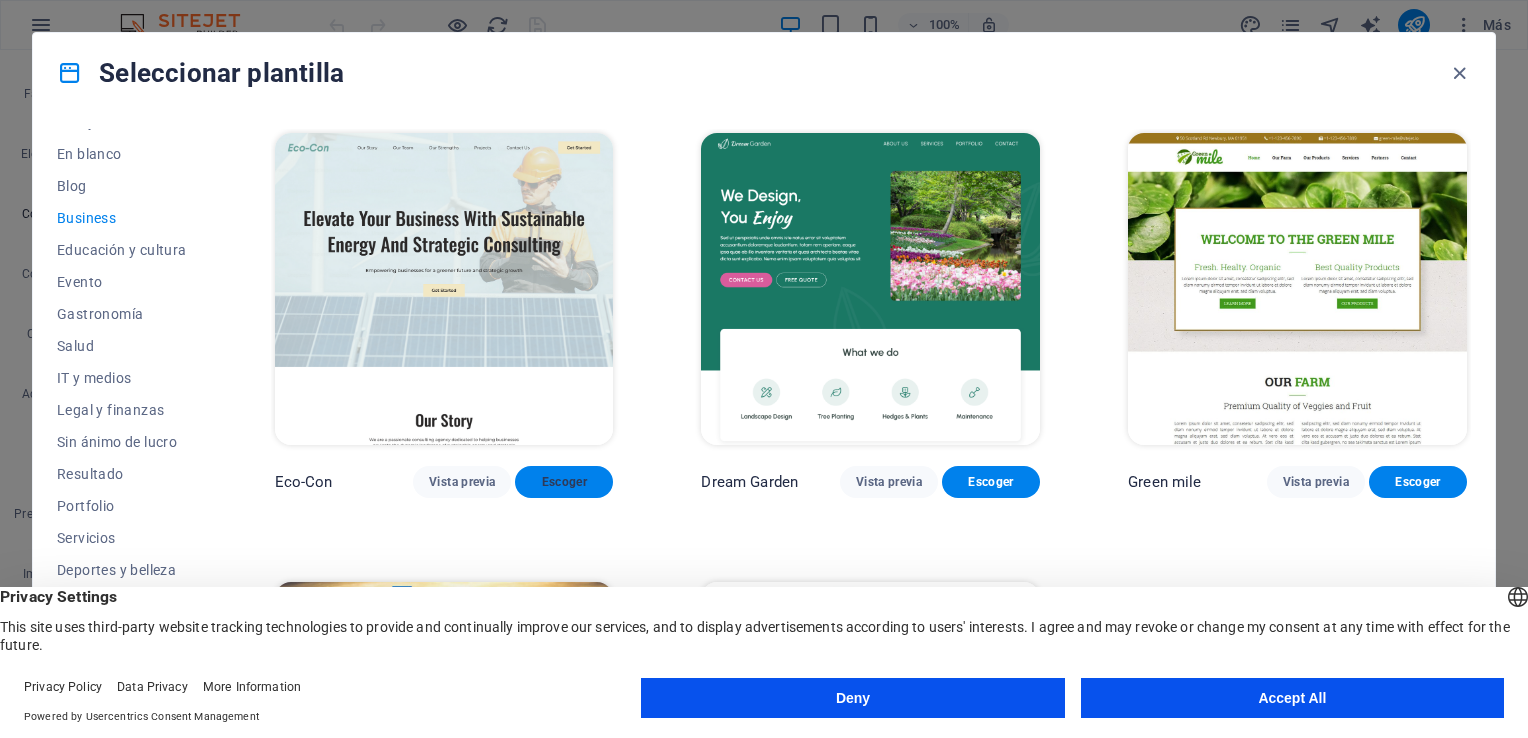 click on "Escoger" at bounding box center [564, 482] 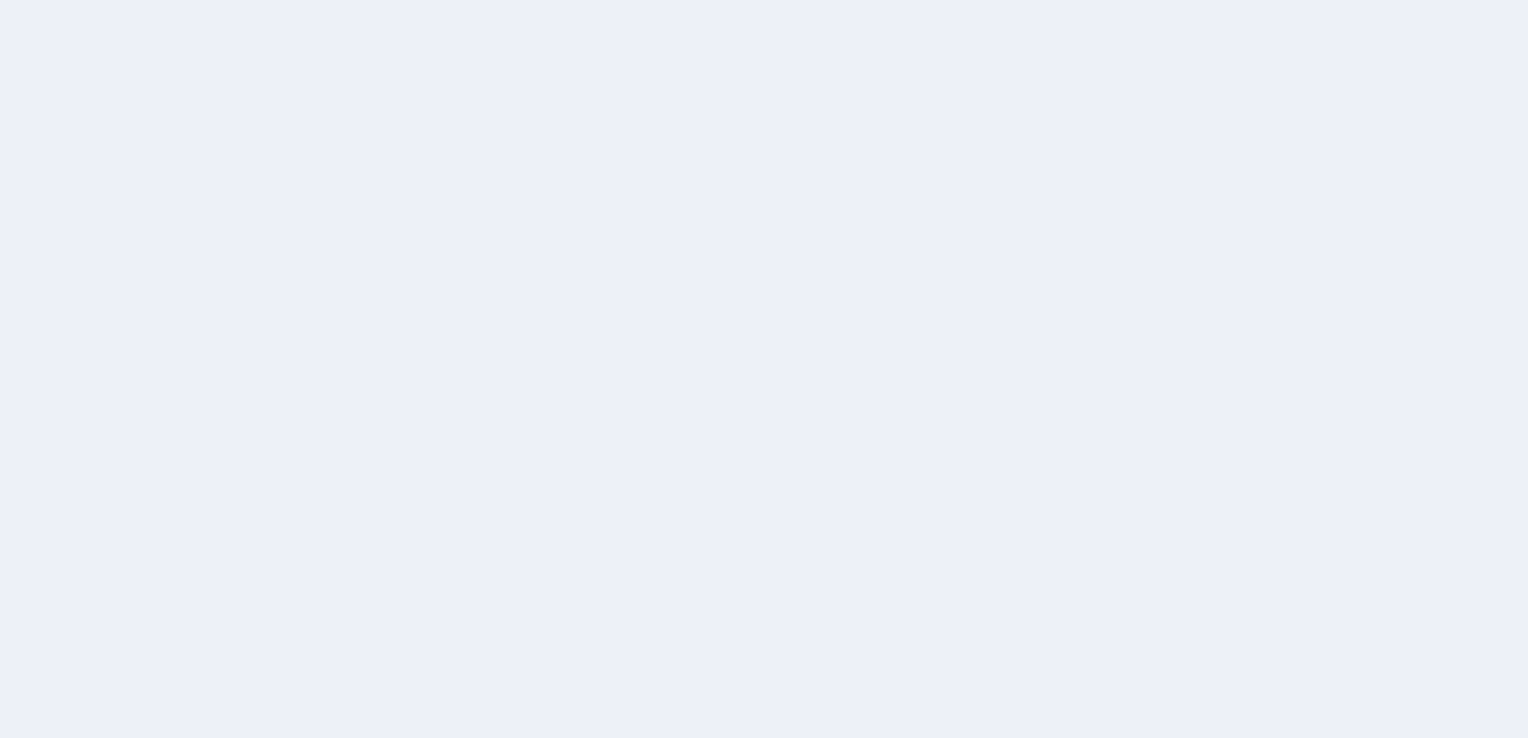 scroll, scrollTop: 0, scrollLeft: 0, axis: both 